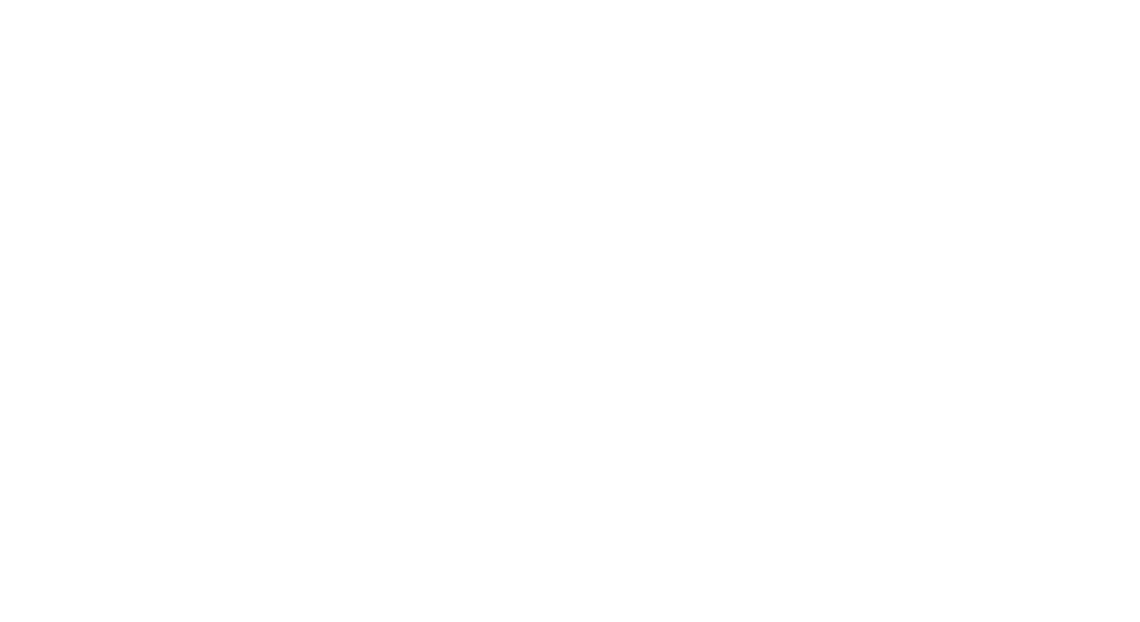 scroll, scrollTop: 0, scrollLeft: 0, axis: both 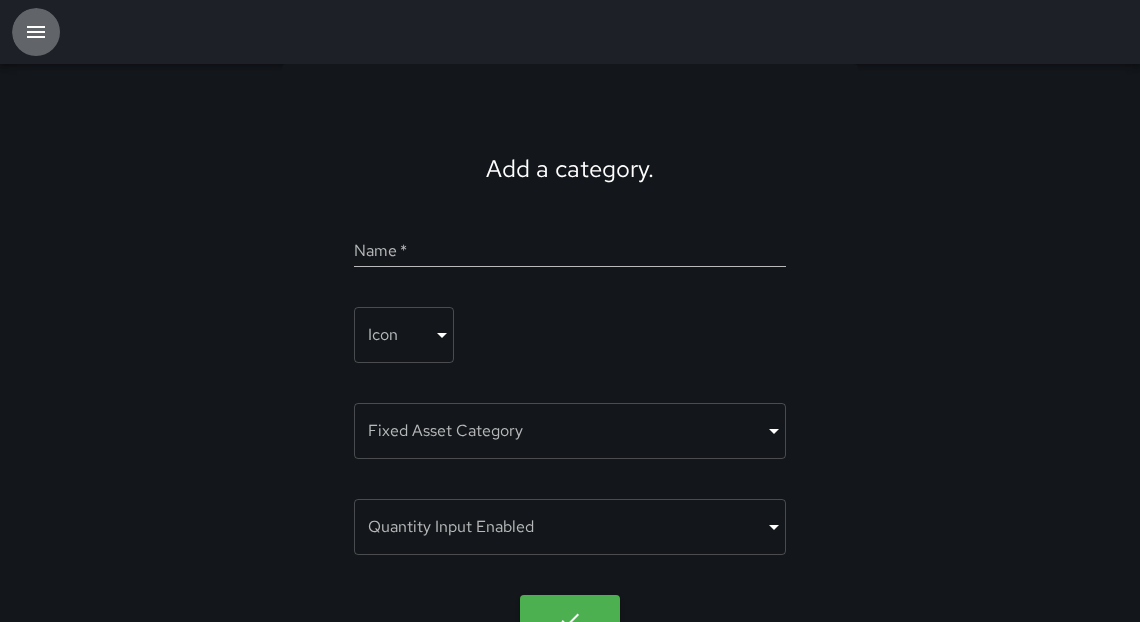 click at bounding box center (36, 32) 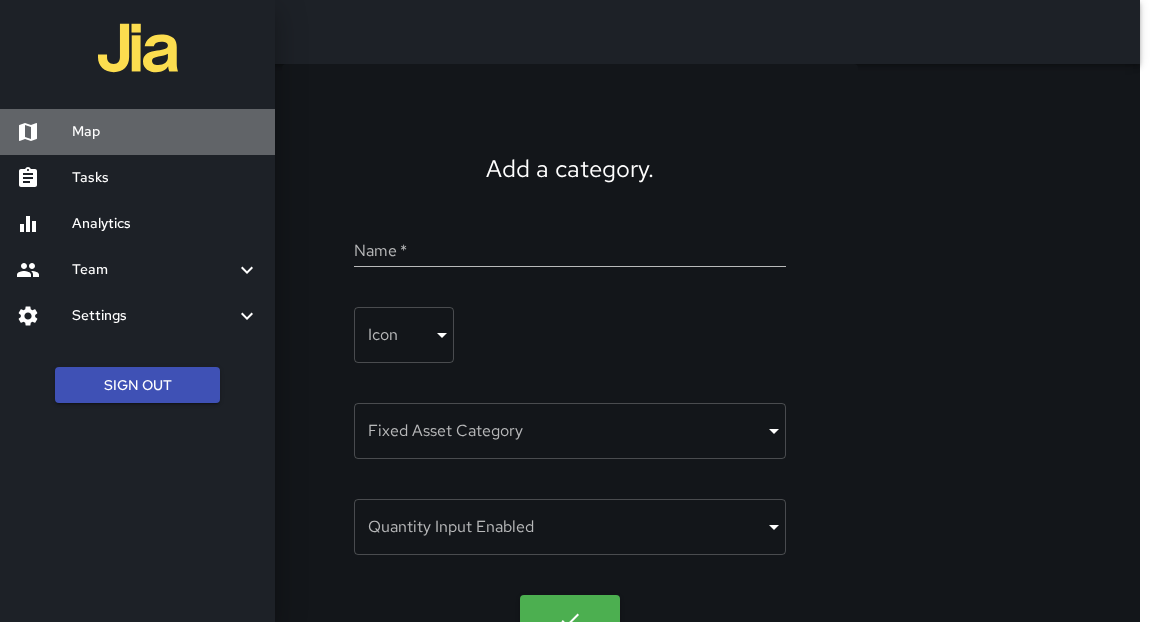 click on "Map" at bounding box center (165, 132) 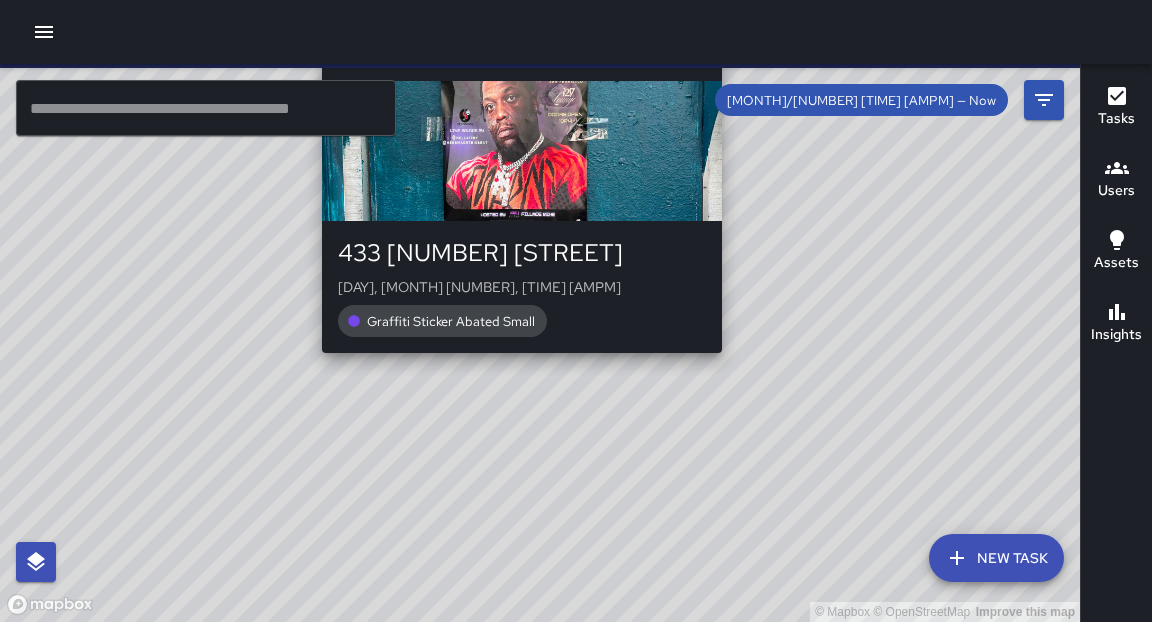 drag, startPoint x: 473, startPoint y: 490, endPoint x: 515, endPoint y: 363, distance: 133.76472 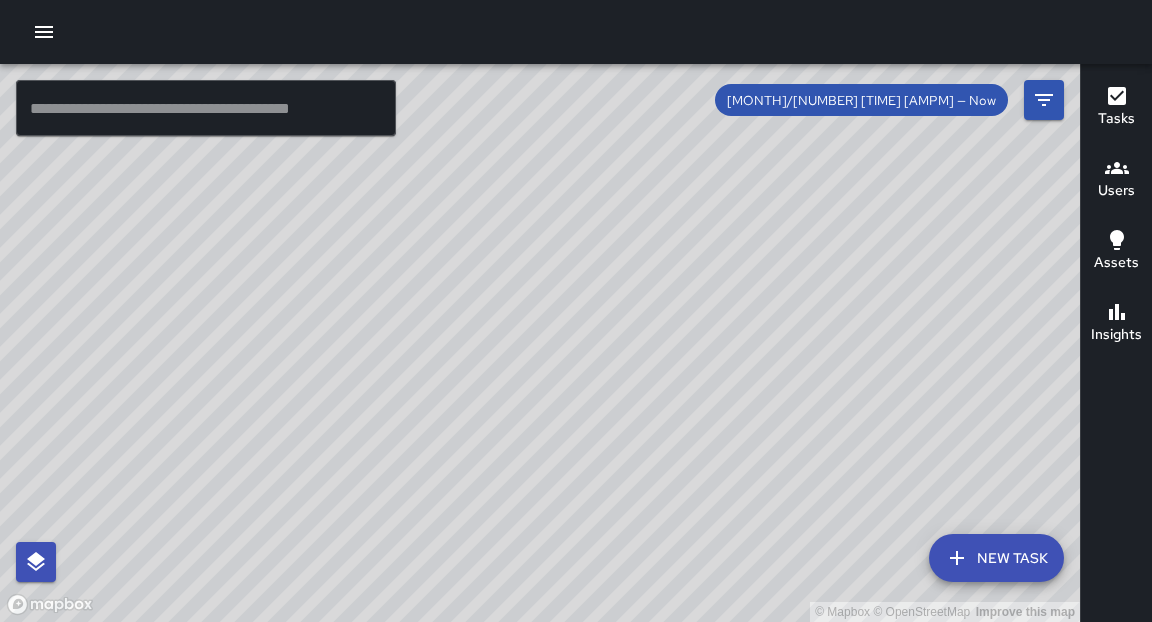 click at bounding box center (206, 108) 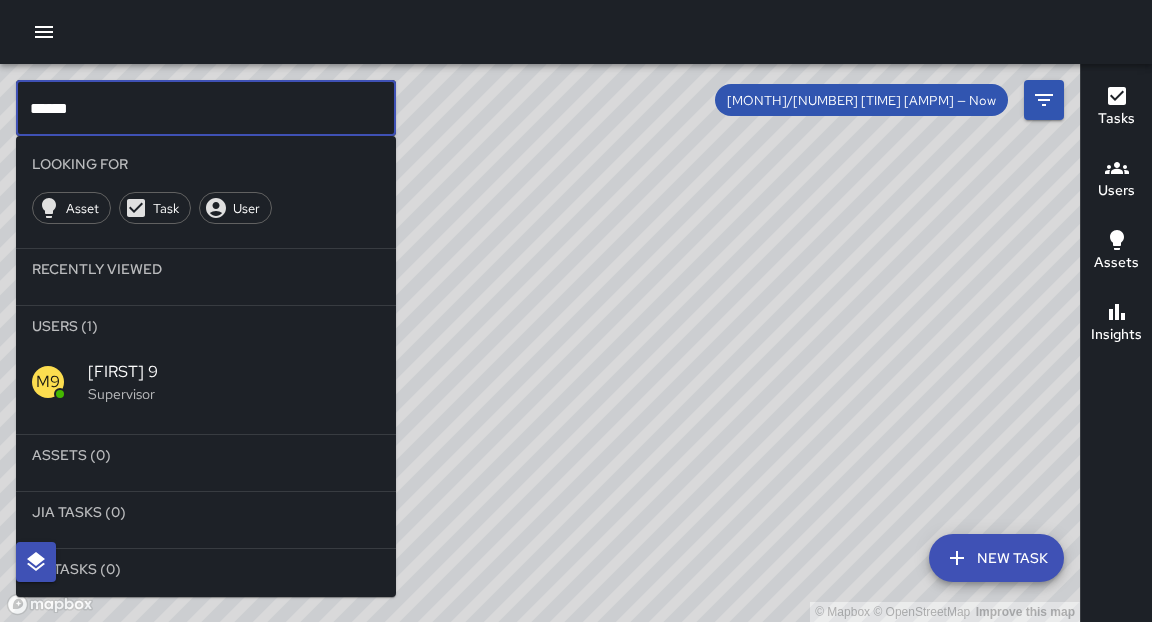 type on "******" 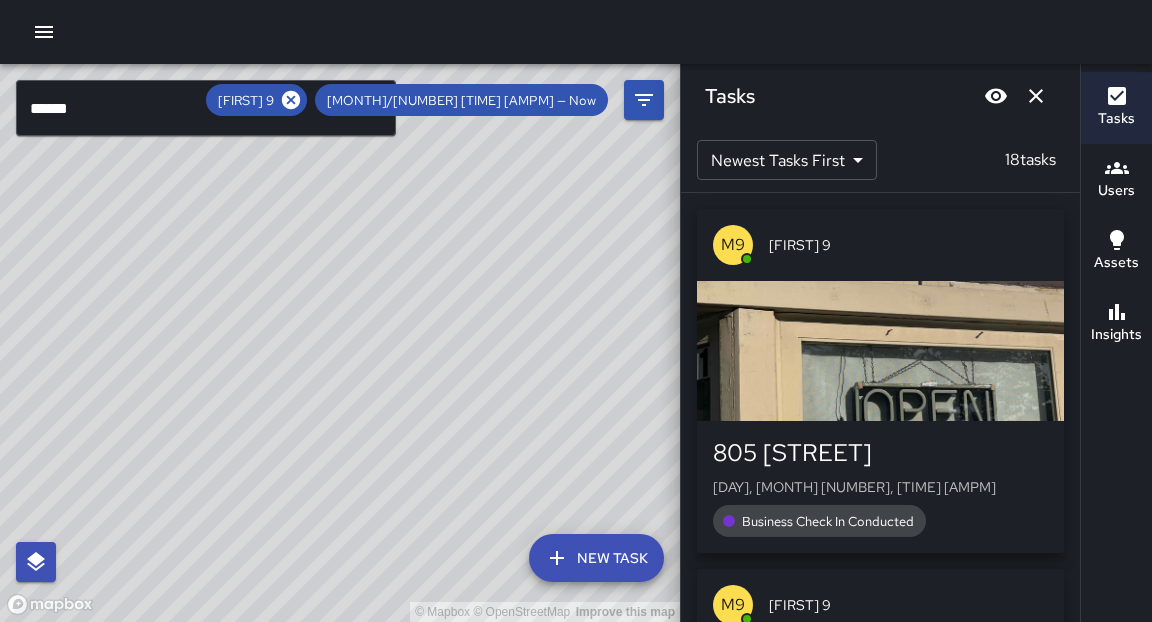 drag, startPoint x: 320, startPoint y: 383, endPoint x: 350, endPoint y: 356, distance: 40.36087 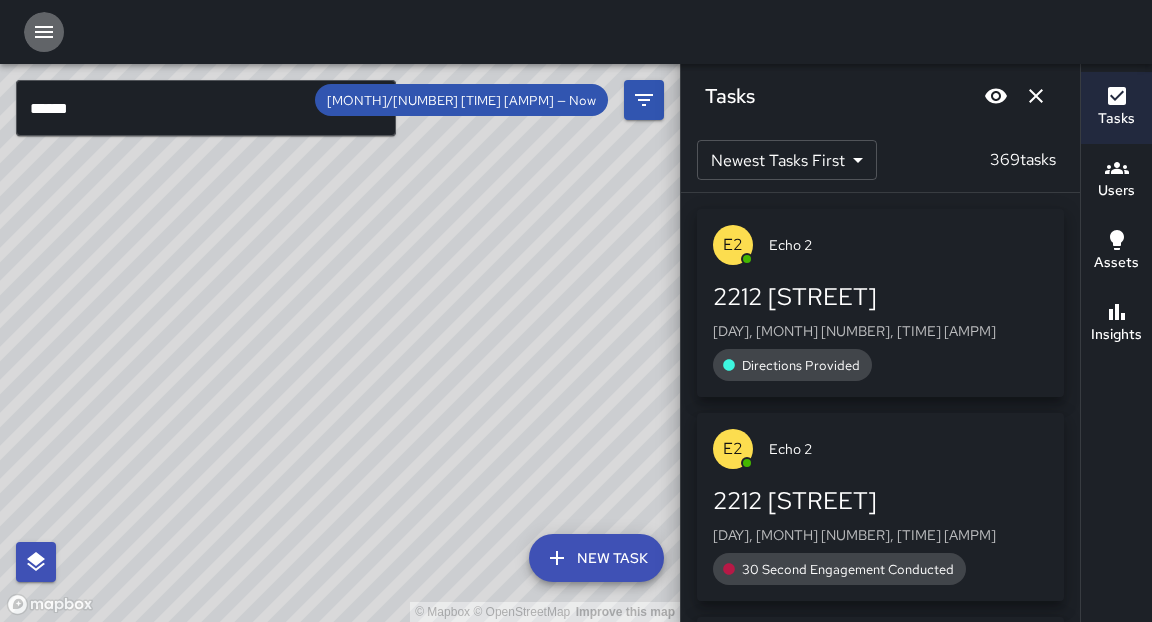 click 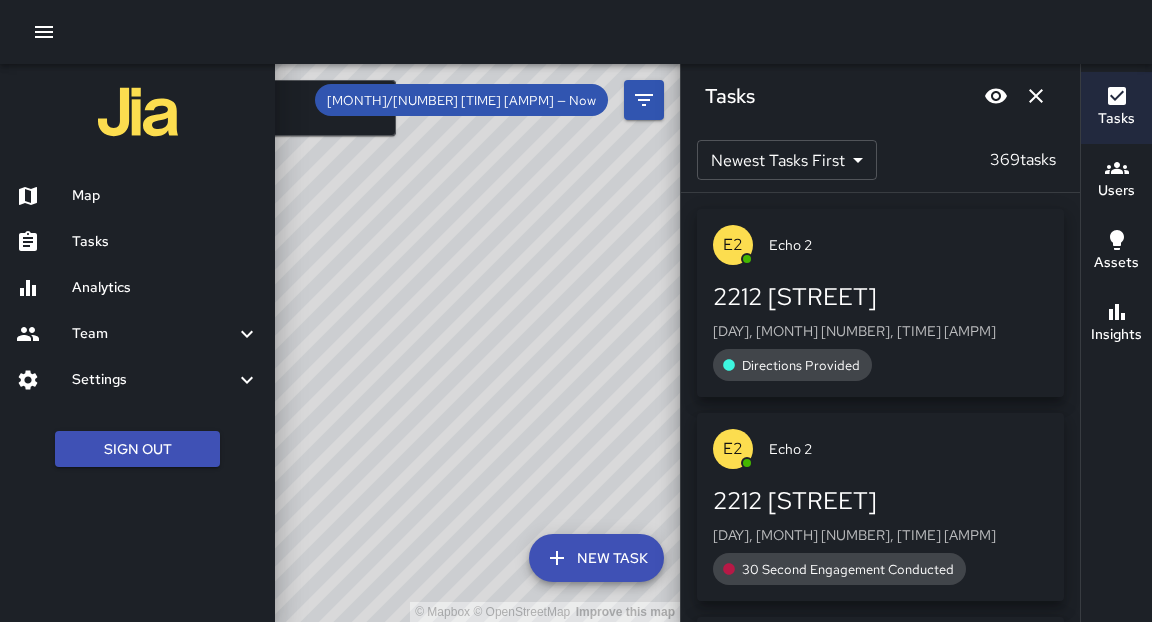 click on "Map" at bounding box center (137, 196) 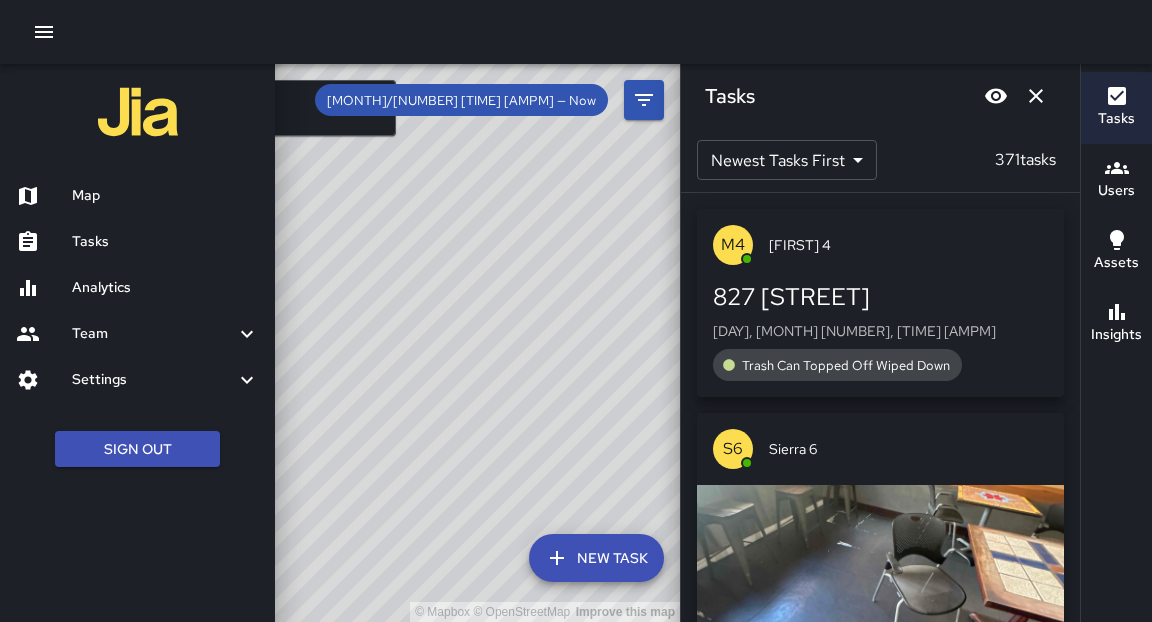 click 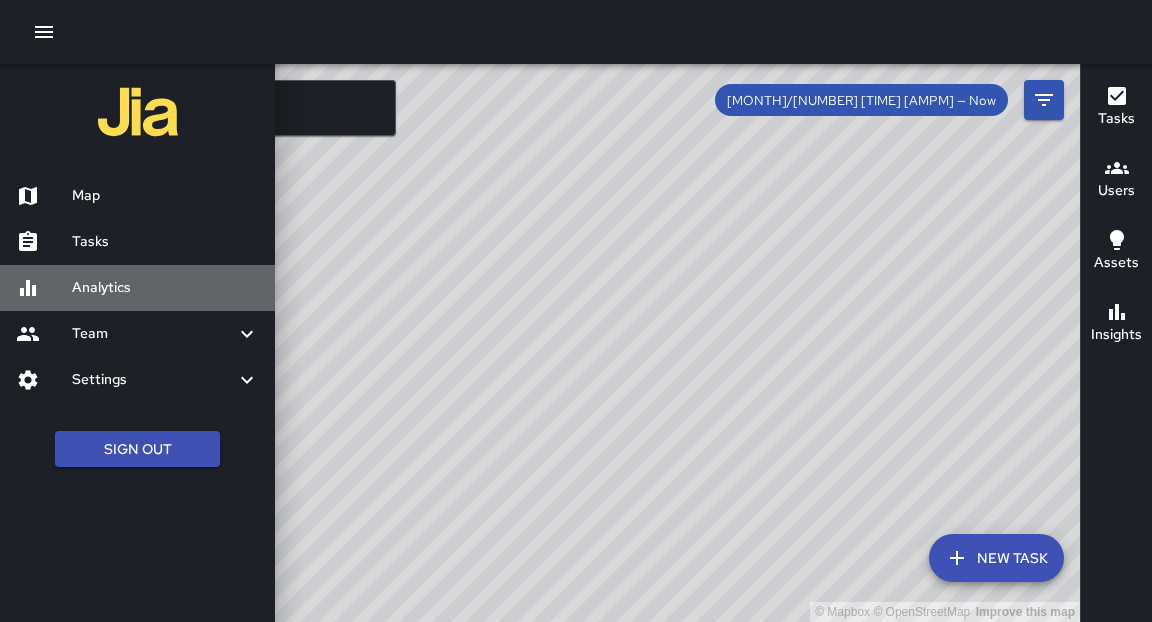 click on "Analytics" at bounding box center [165, 288] 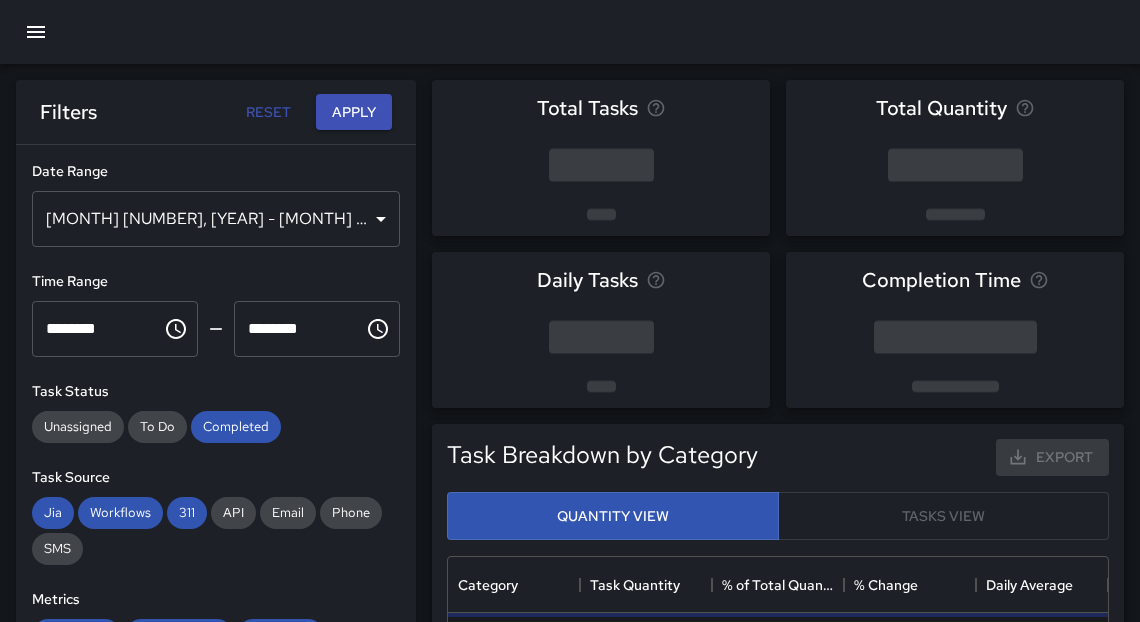 scroll, scrollTop: 12, scrollLeft: 12, axis: both 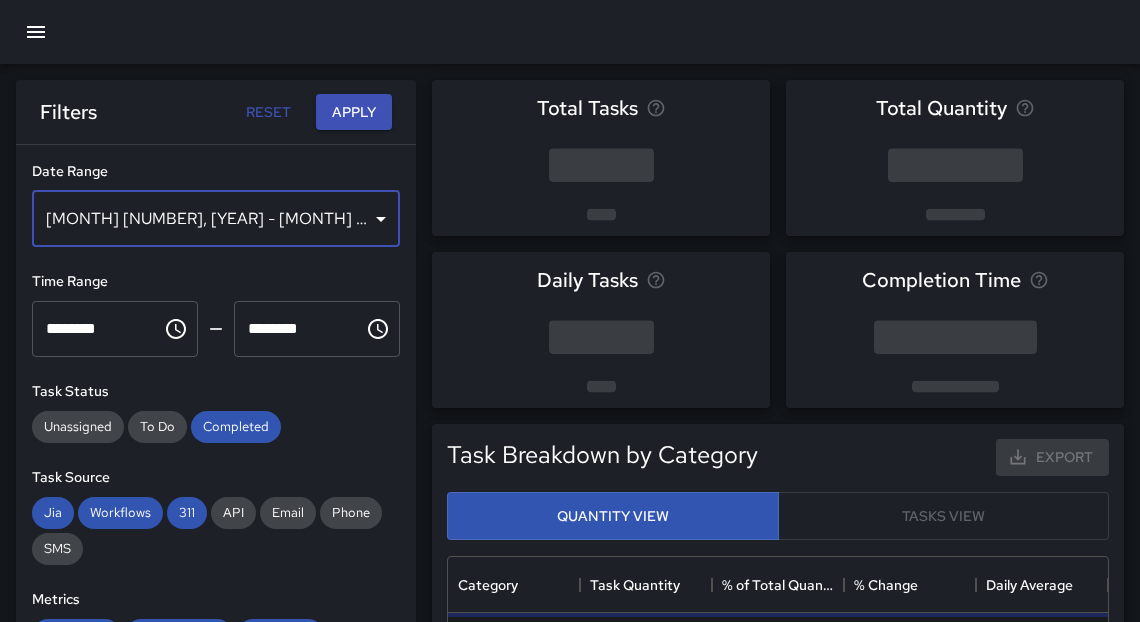click on "[MONTH] [NUMBER], [YEAR] - [MONTH] [NUMBER], [YEAR]" at bounding box center [216, 219] 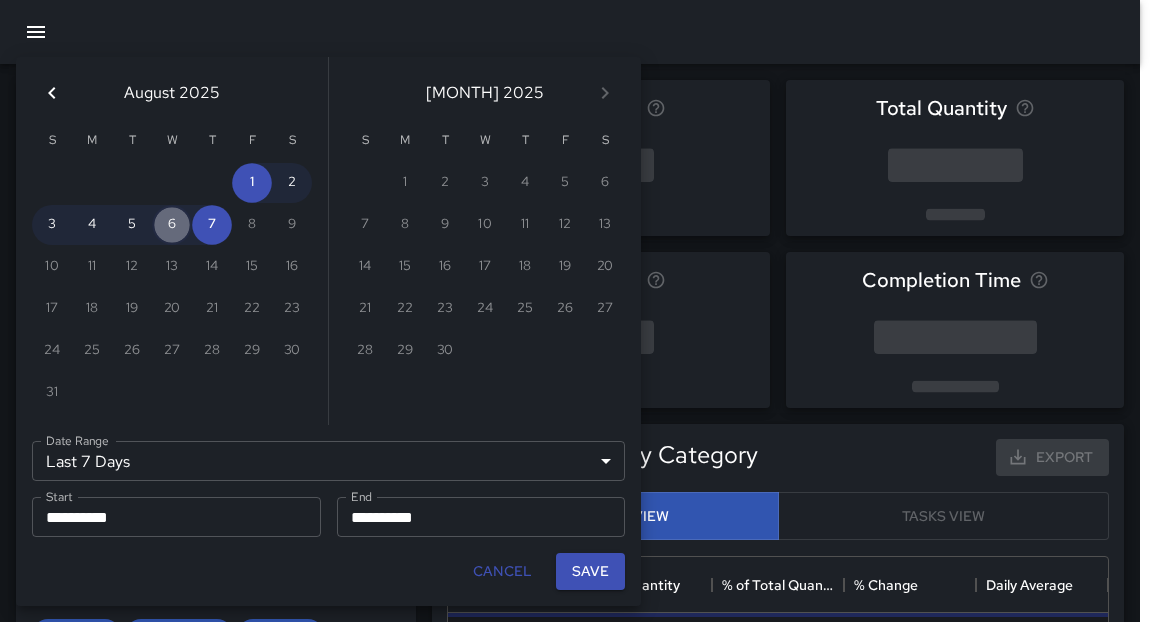 click on "6" at bounding box center [172, 225] 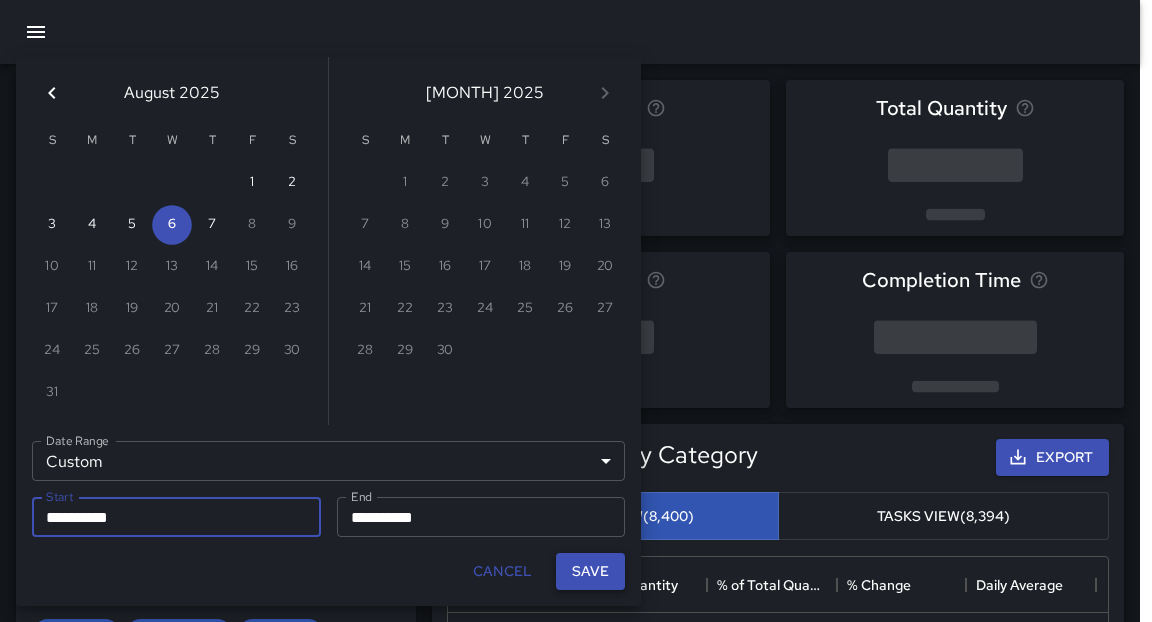 click on "Save" at bounding box center [590, 571] 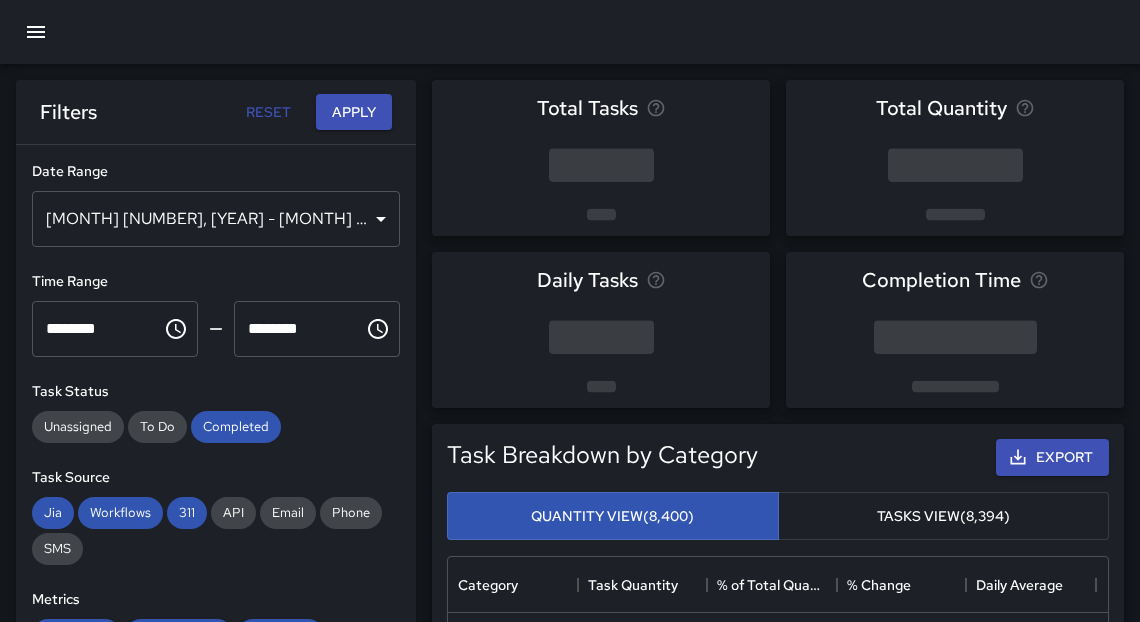 scroll, scrollTop: 12, scrollLeft: 12, axis: both 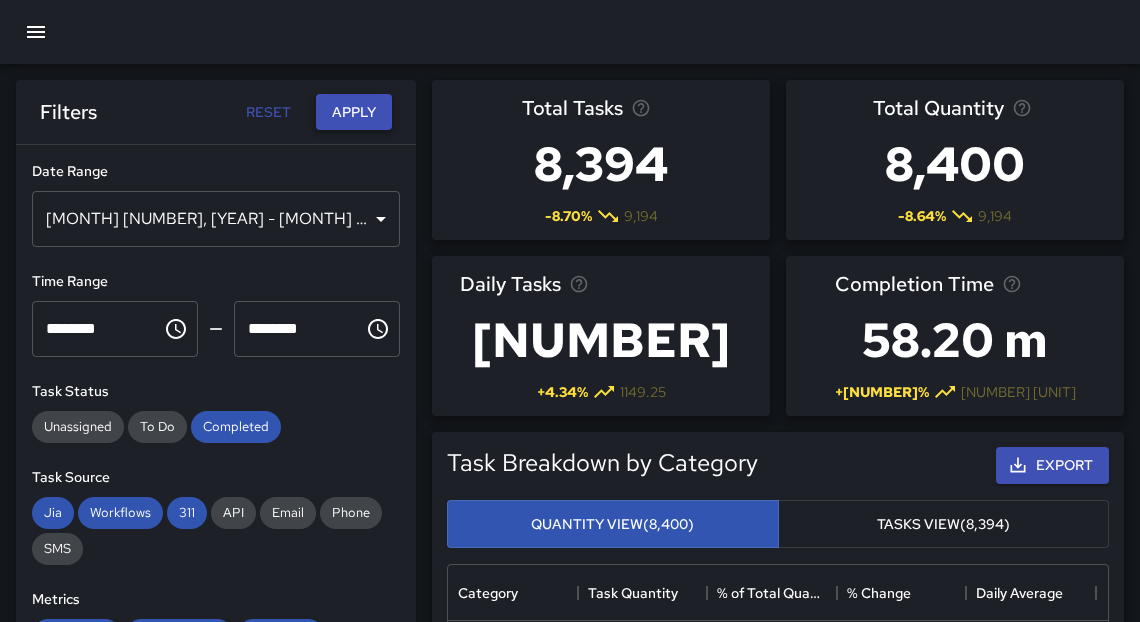 click on "Apply" at bounding box center (354, 112) 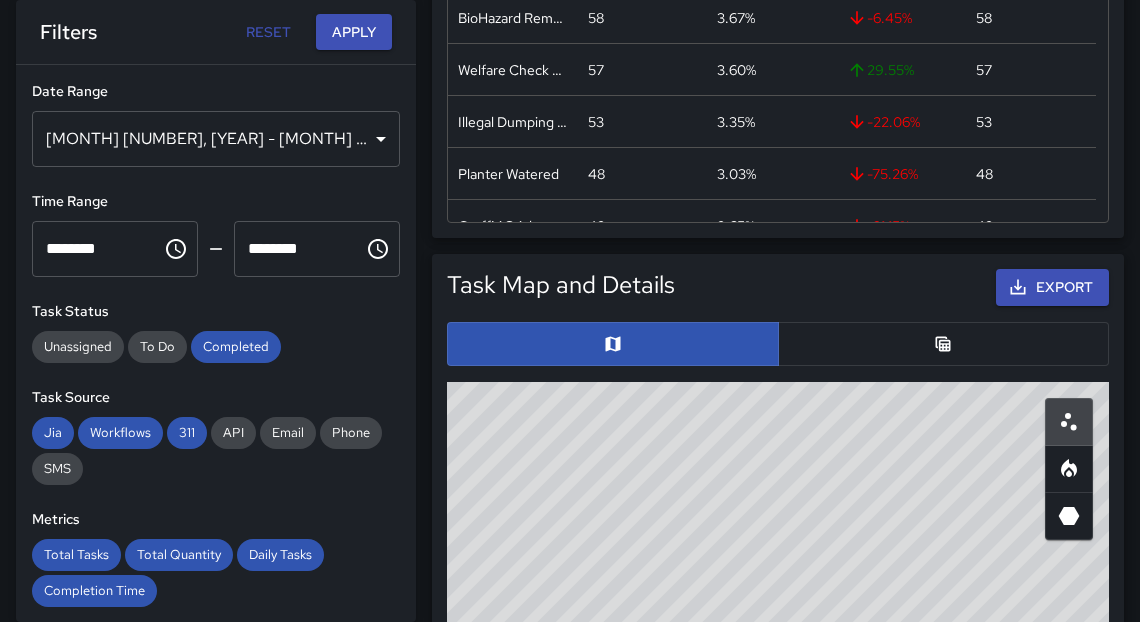 scroll, scrollTop: 953, scrollLeft: 0, axis: vertical 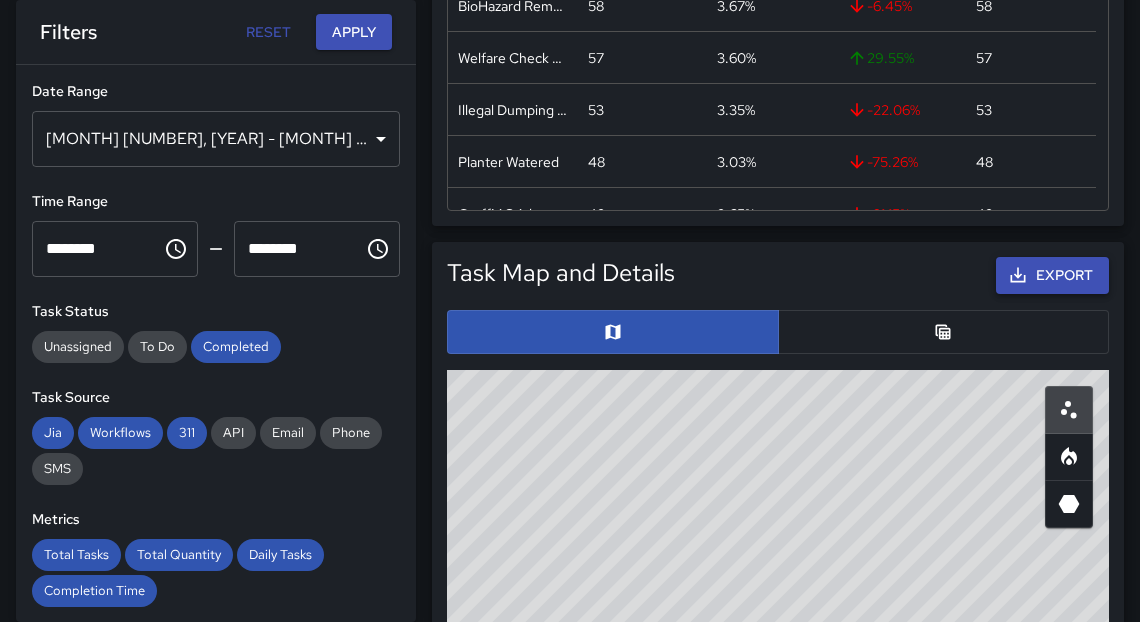 click on "Export" at bounding box center (1052, 275) 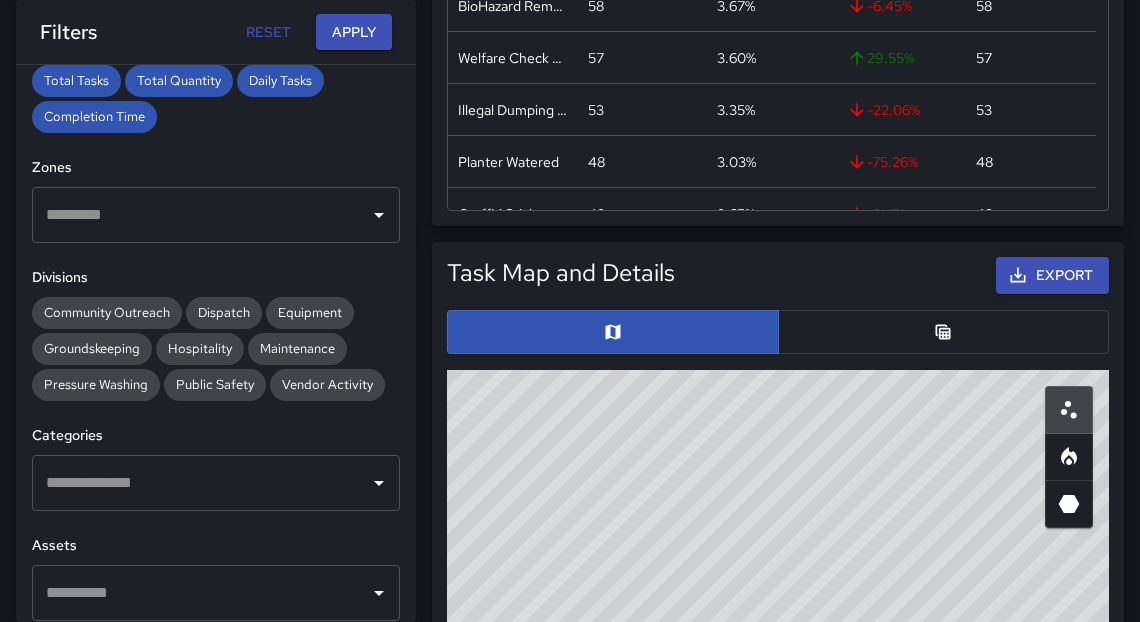 scroll, scrollTop: 476, scrollLeft: 0, axis: vertical 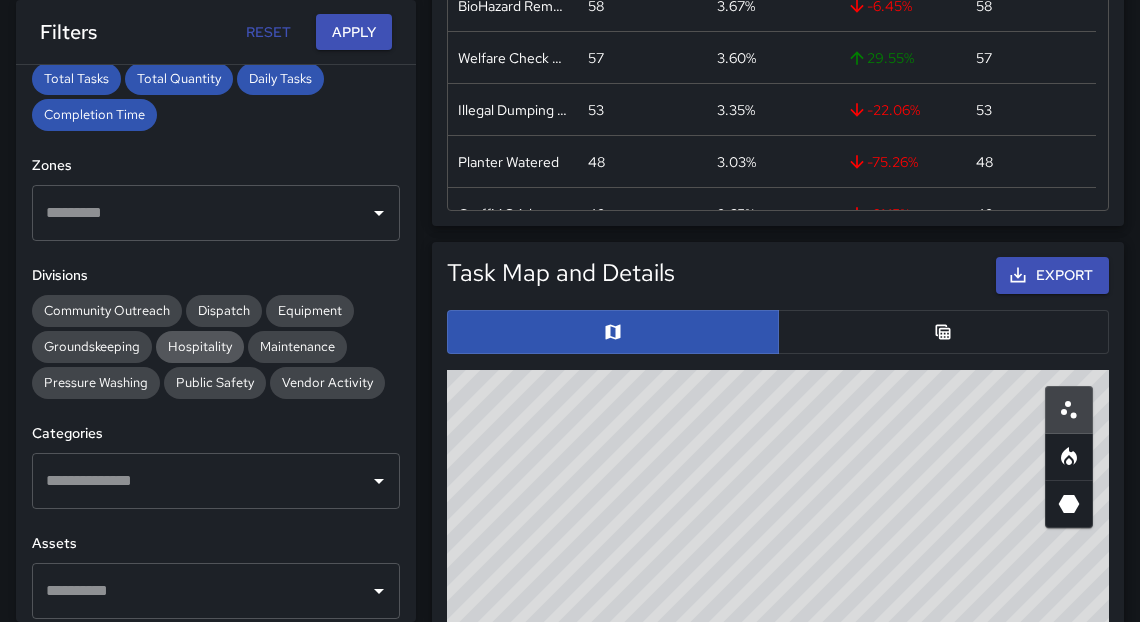 click on "Hospitality" at bounding box center [200, 346] 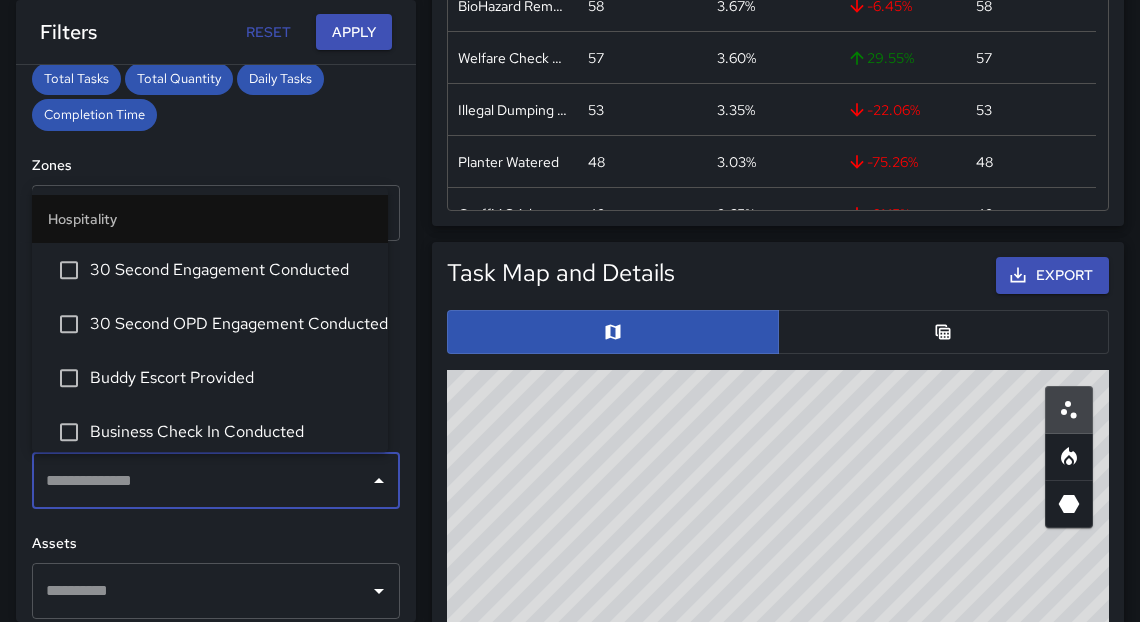 click at bounding box center (201, 481) 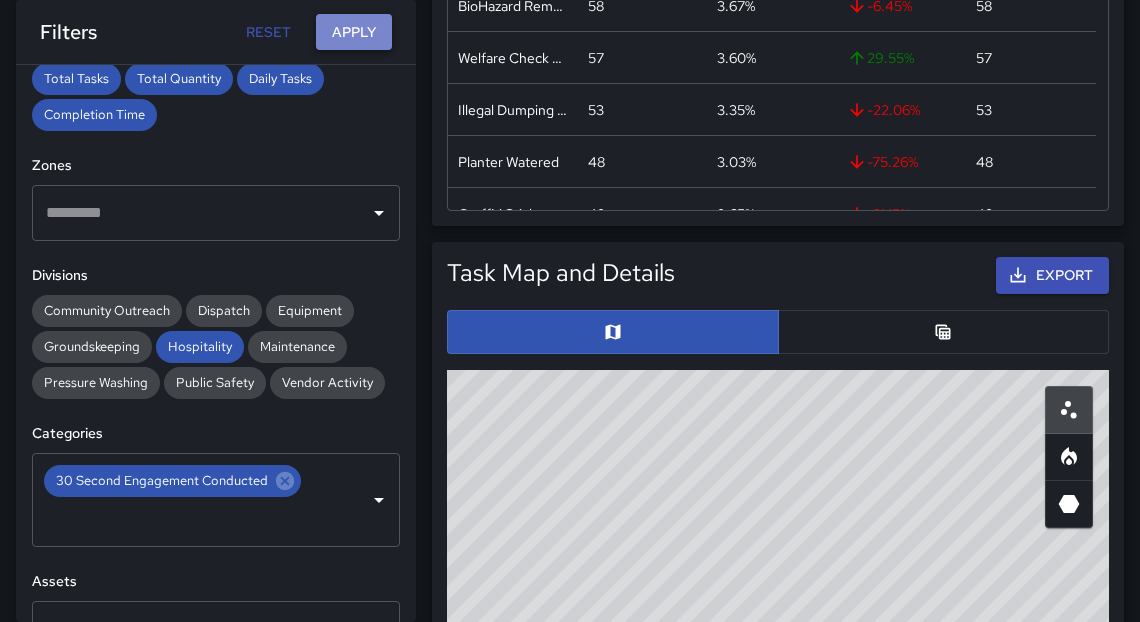 click on "Apply" at bounding box center [354, 32] 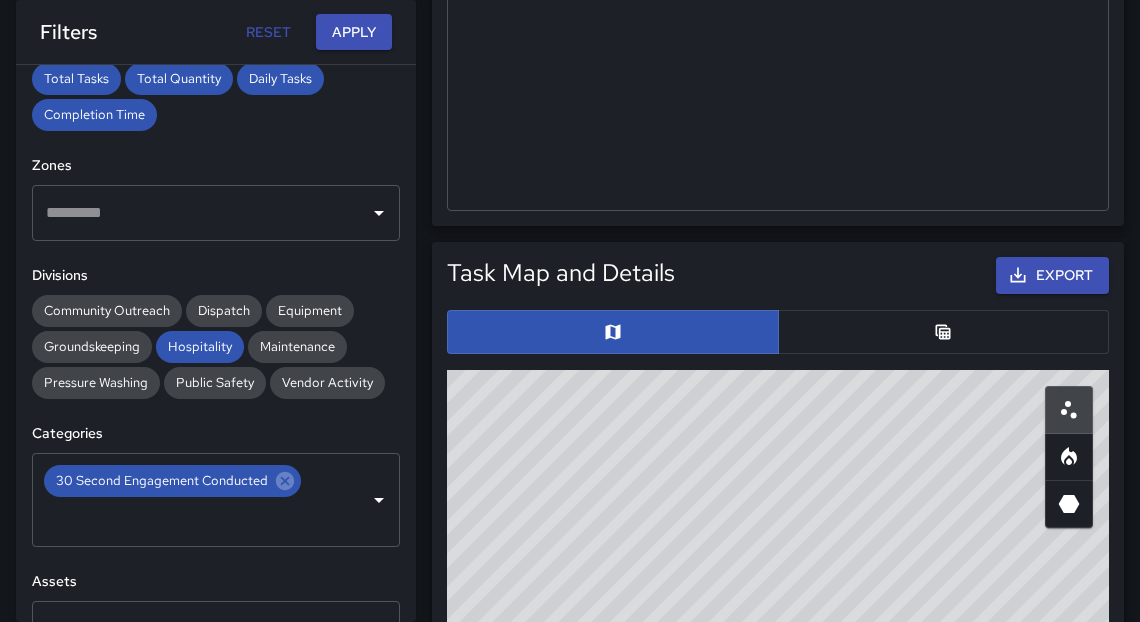 click at bounding box center [944, 332] 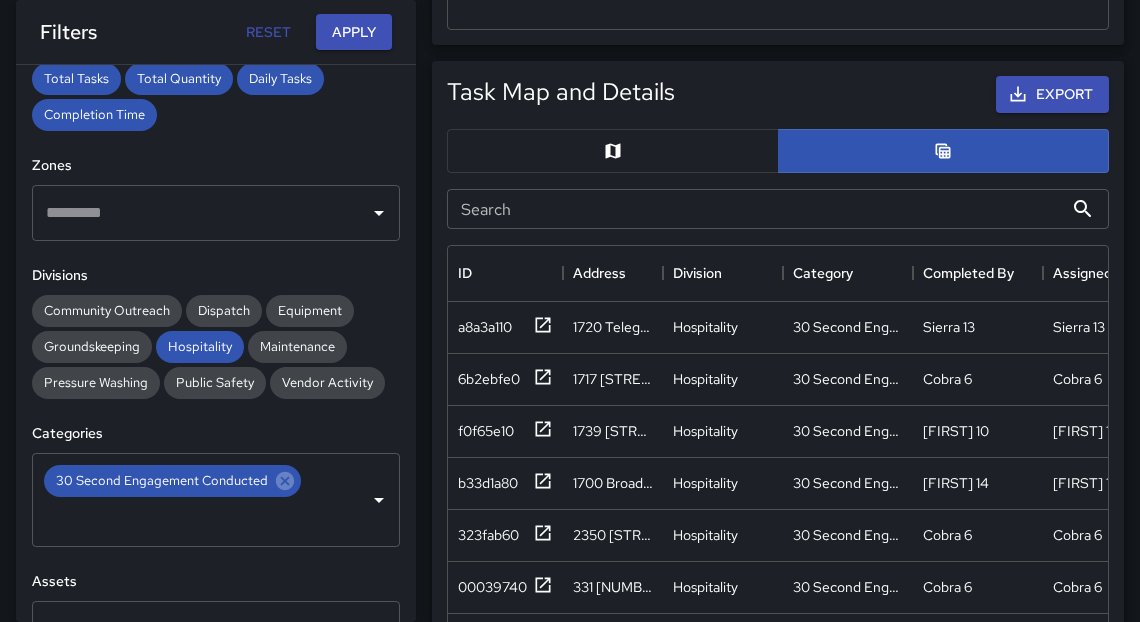 scroll, scrollTop: 1158, scrollLeft: 0, axis: vertical 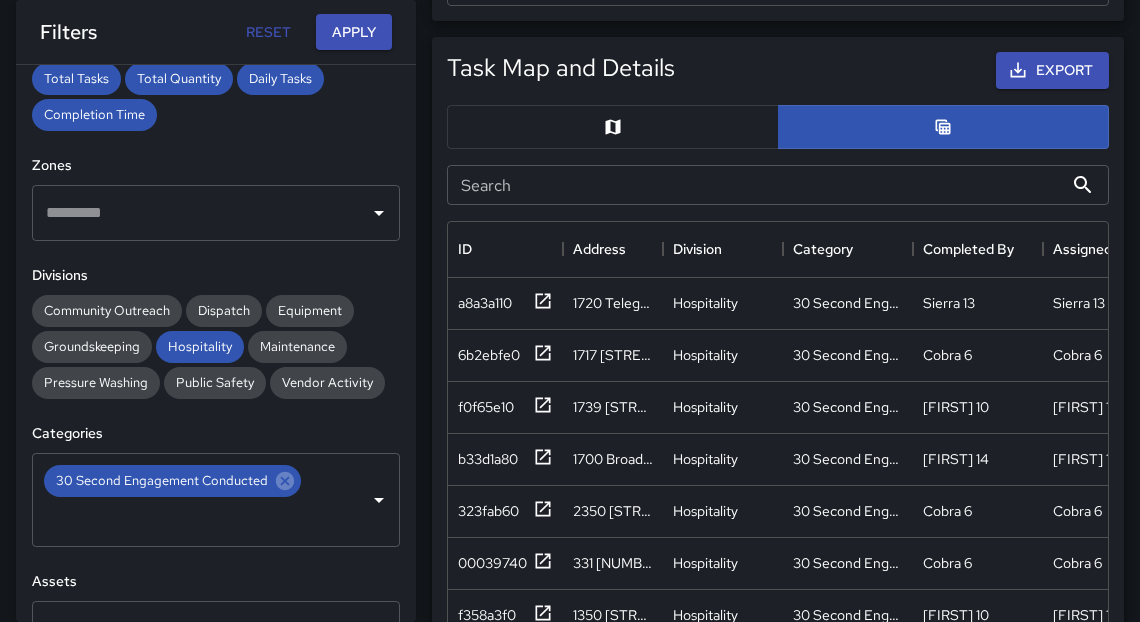 click on "Search" at bounding box center [755, 185] 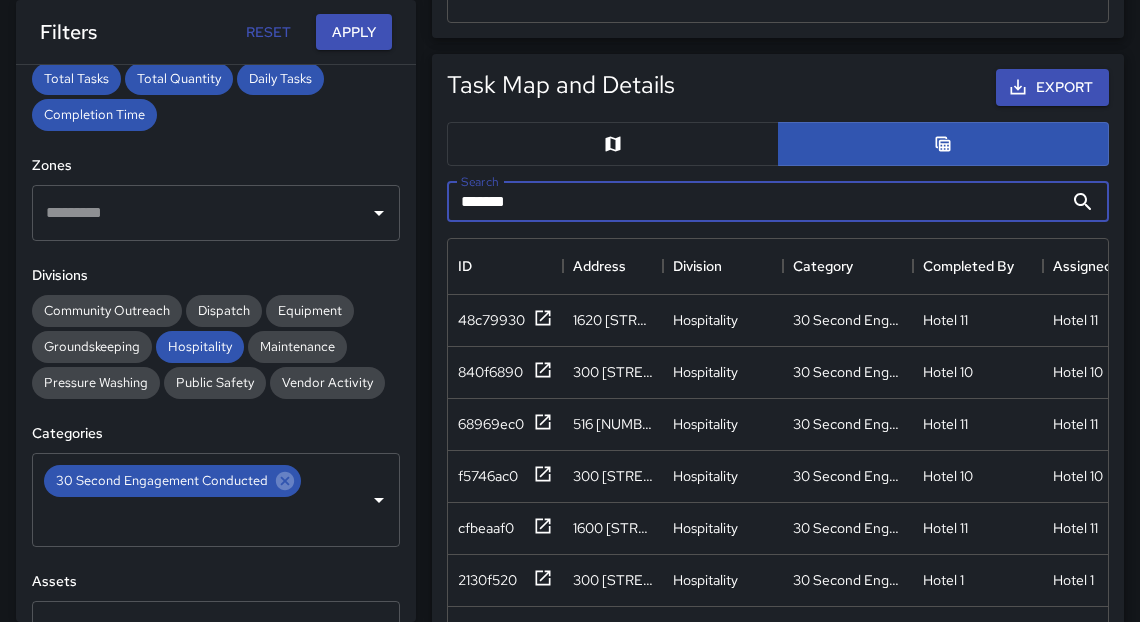 scroll, scrollTop: 1134, scrollLeft: 0, axis: vertical 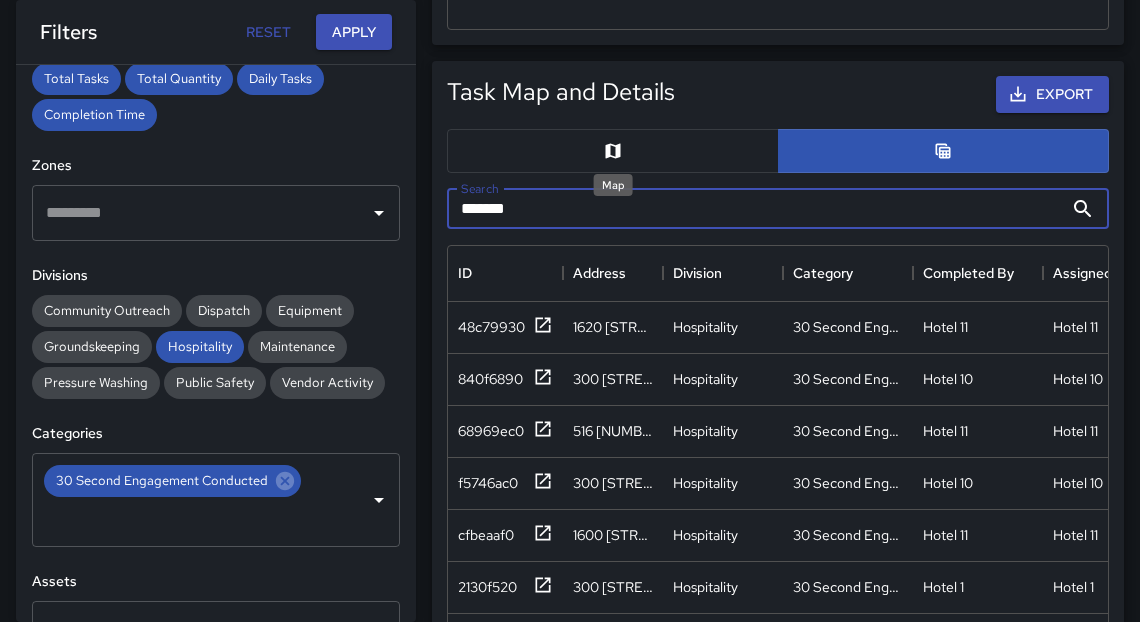 type on "*******" 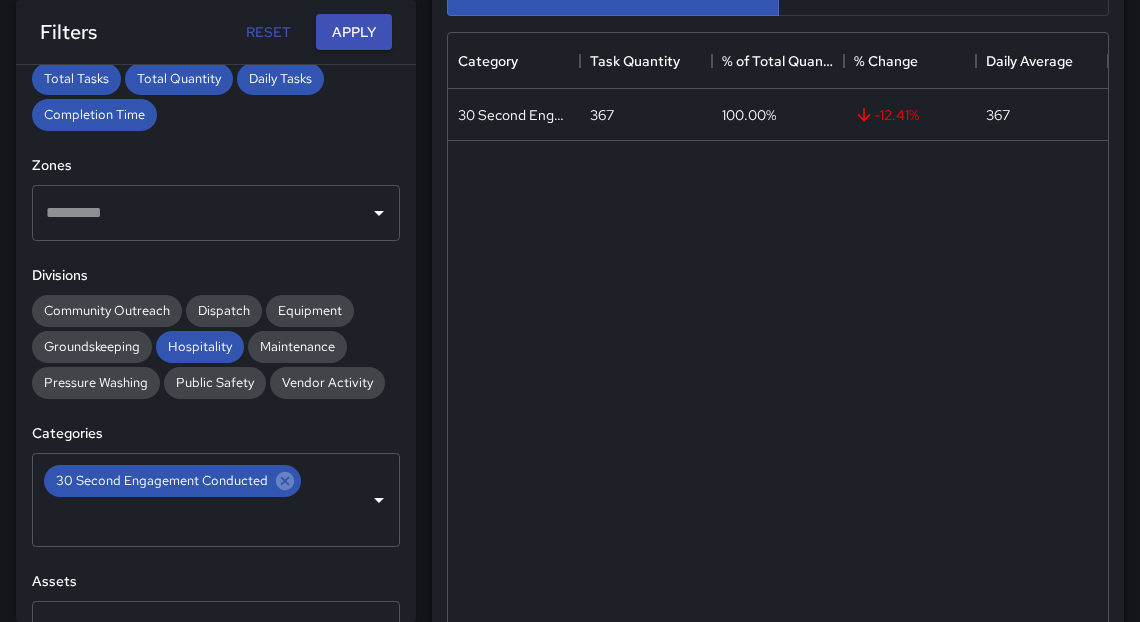 scroll, scrollTop: 366, scrollLeft: 0, axis: vertical 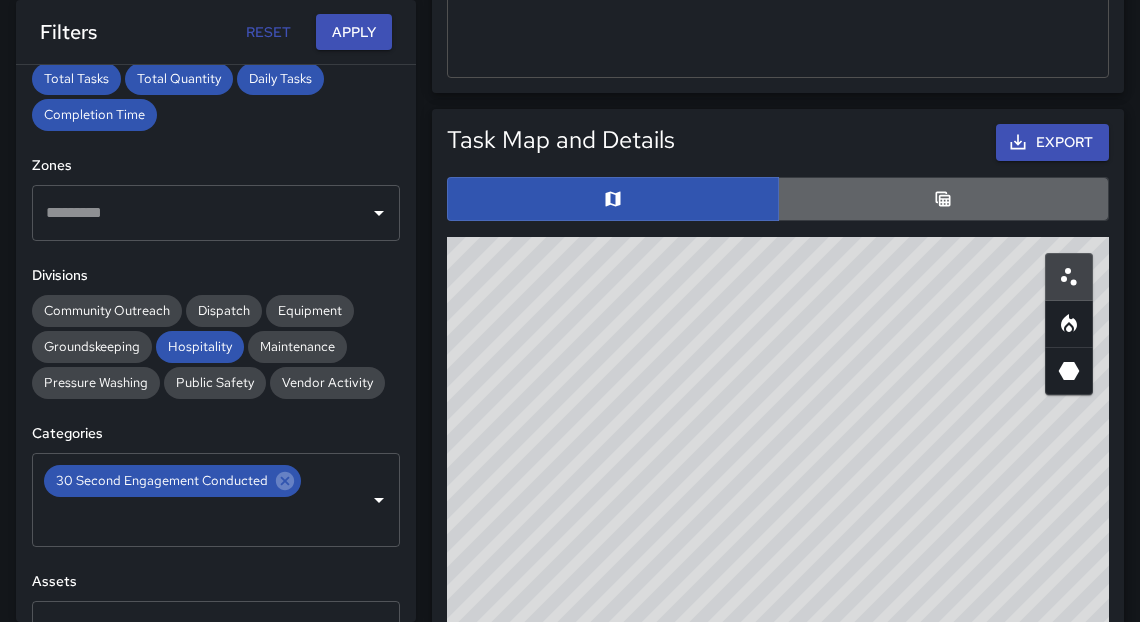 click at bounding box center (944, 199) 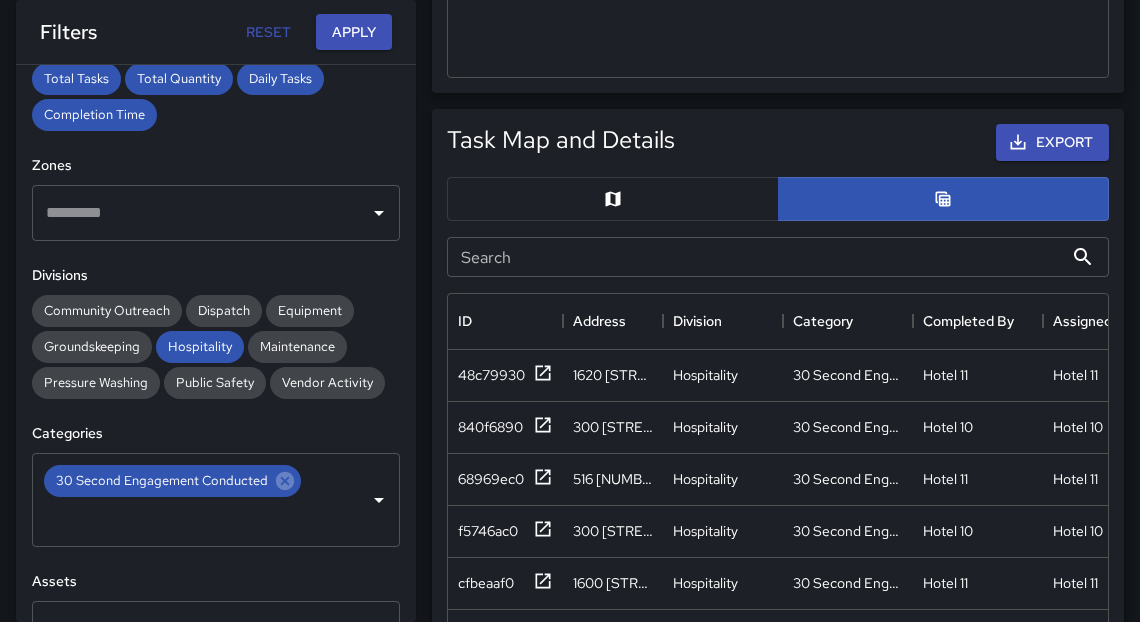 click at bounding box center (613, 199) 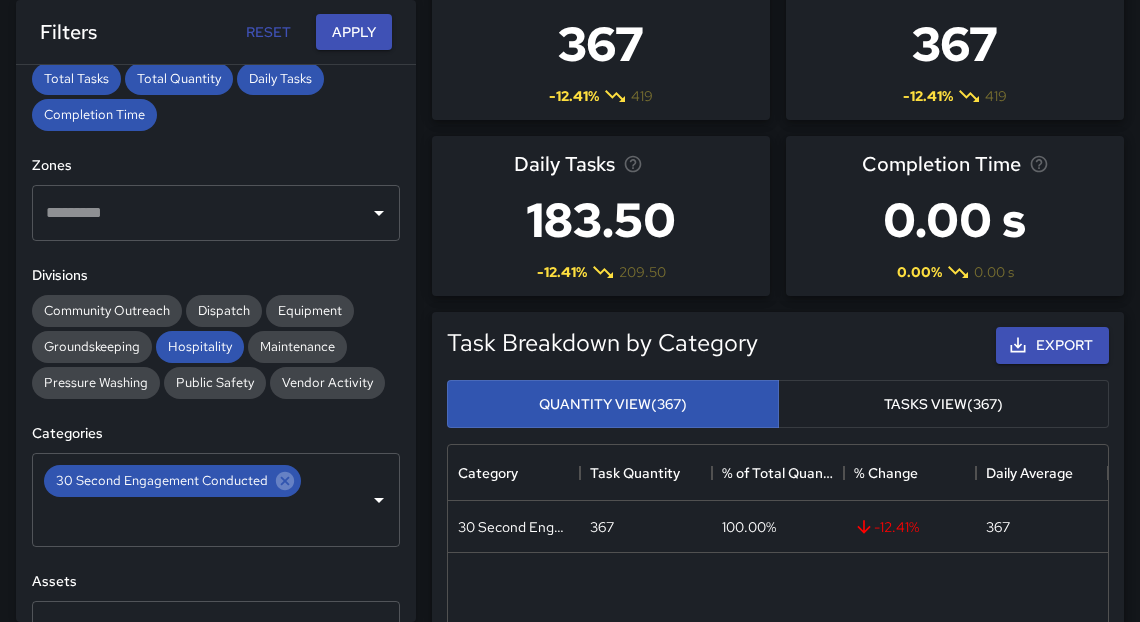 scroll, scrollTop: 0, scrollLeft: 0, axis: both 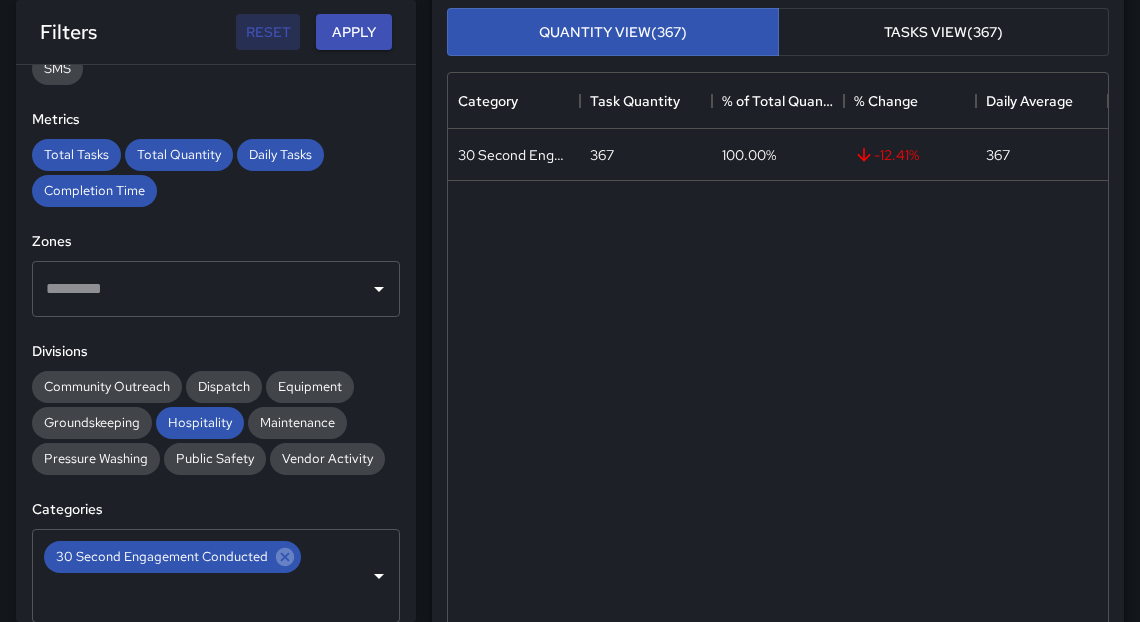 click on "Reset" at bounding box center [268, 32] 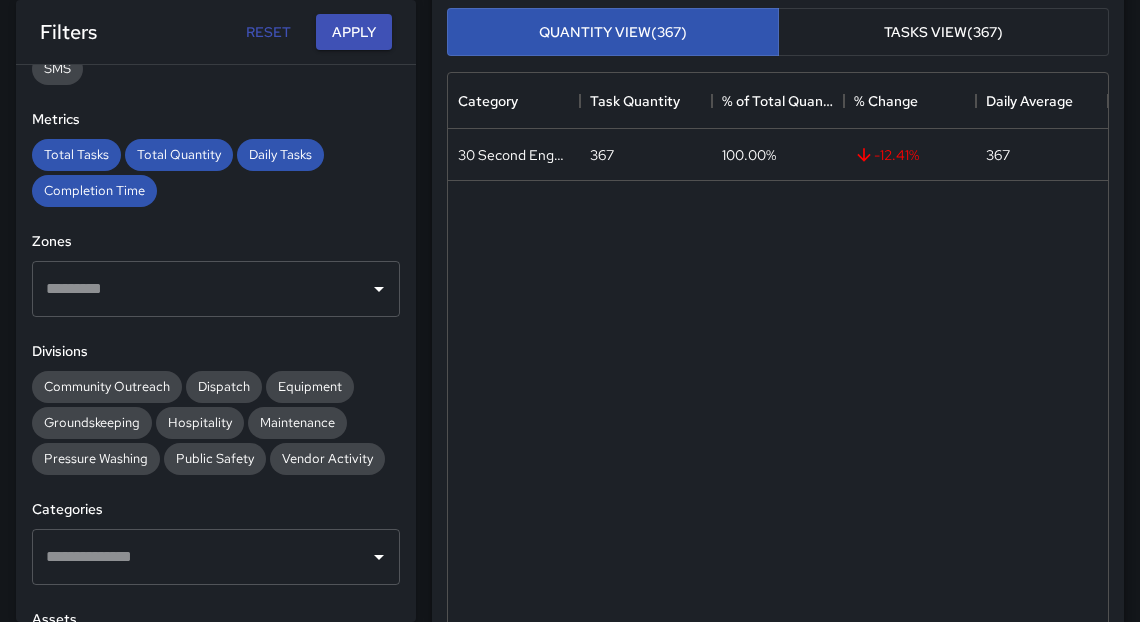 click on "Reset" at bounding box center [268, 32] 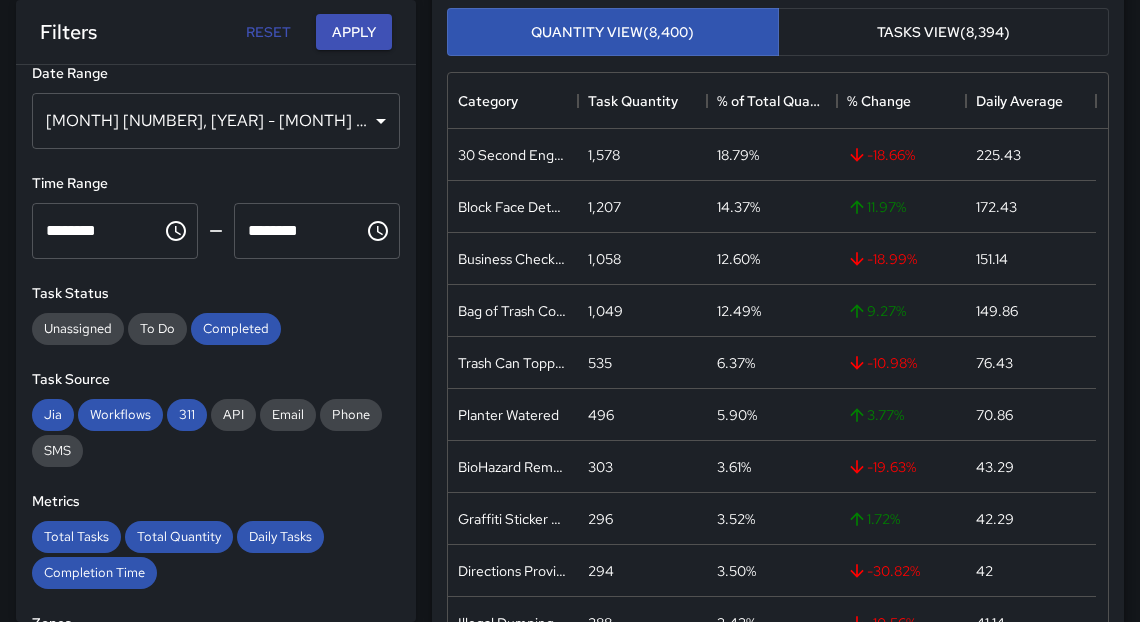 scroll, scrollTop: 0, scrollLeft: 0, axis: both 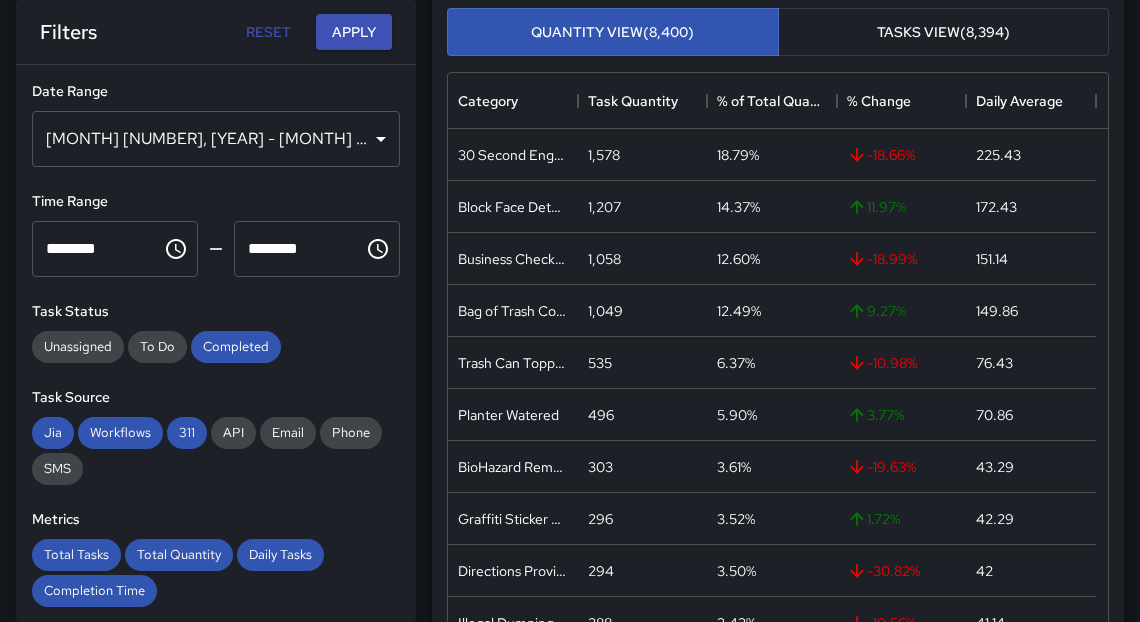 click on "[MONTH] [NUMBER], [YEAR] - [MONTH] [NUMBER], [YEAR]" at bounding box center [216, 139] 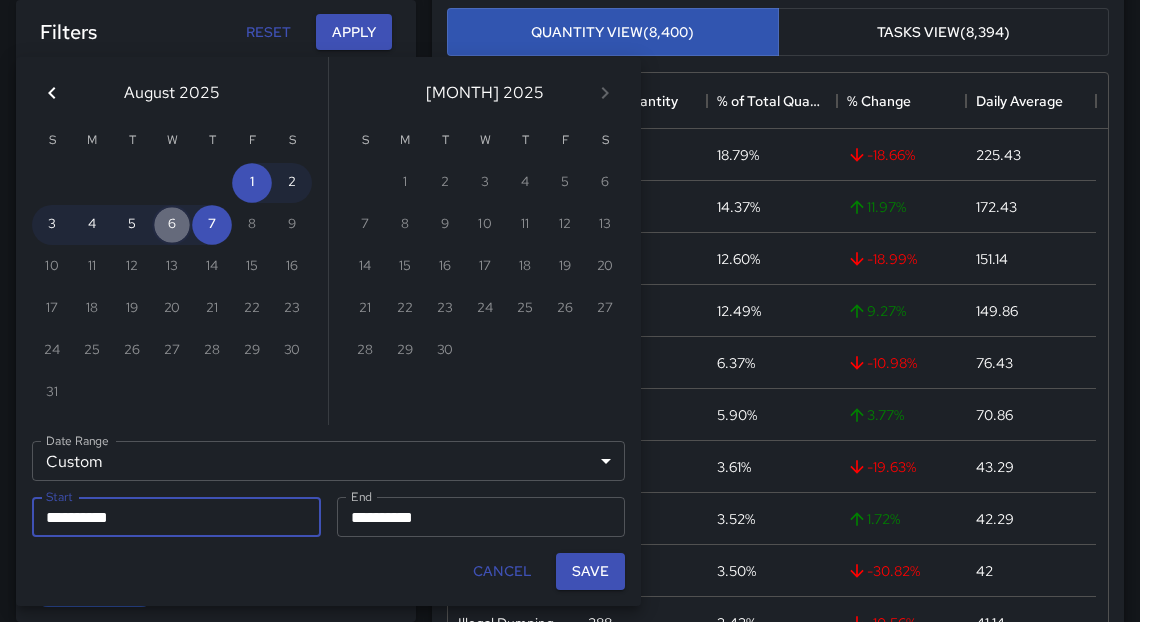 click on "6" at bounding box center (172, 225) 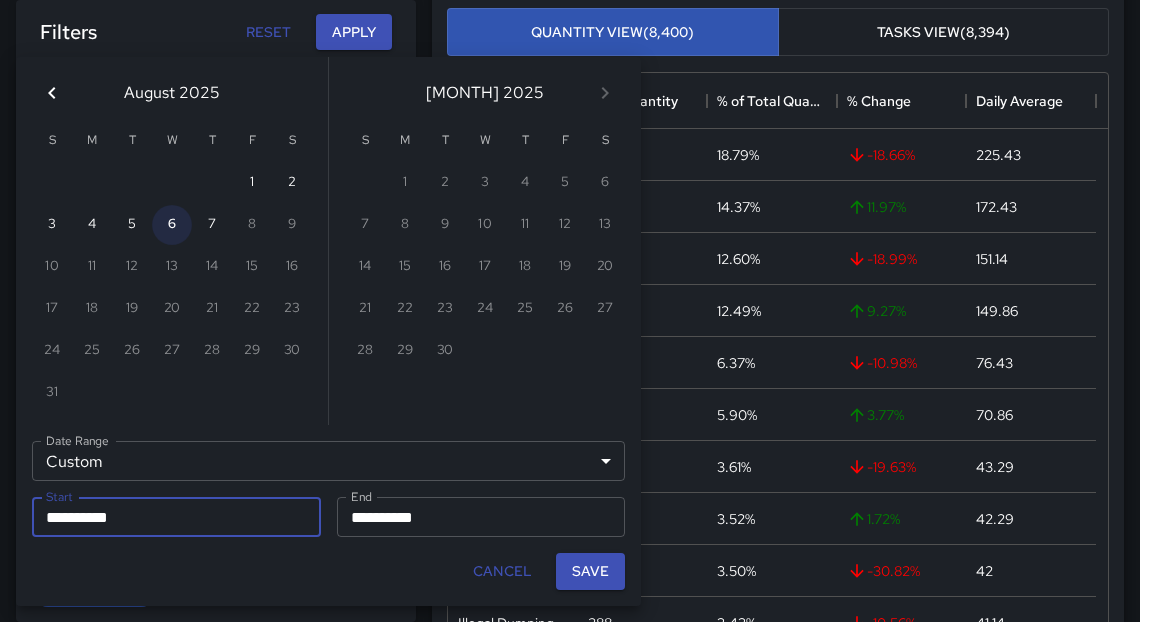 type on "**********" 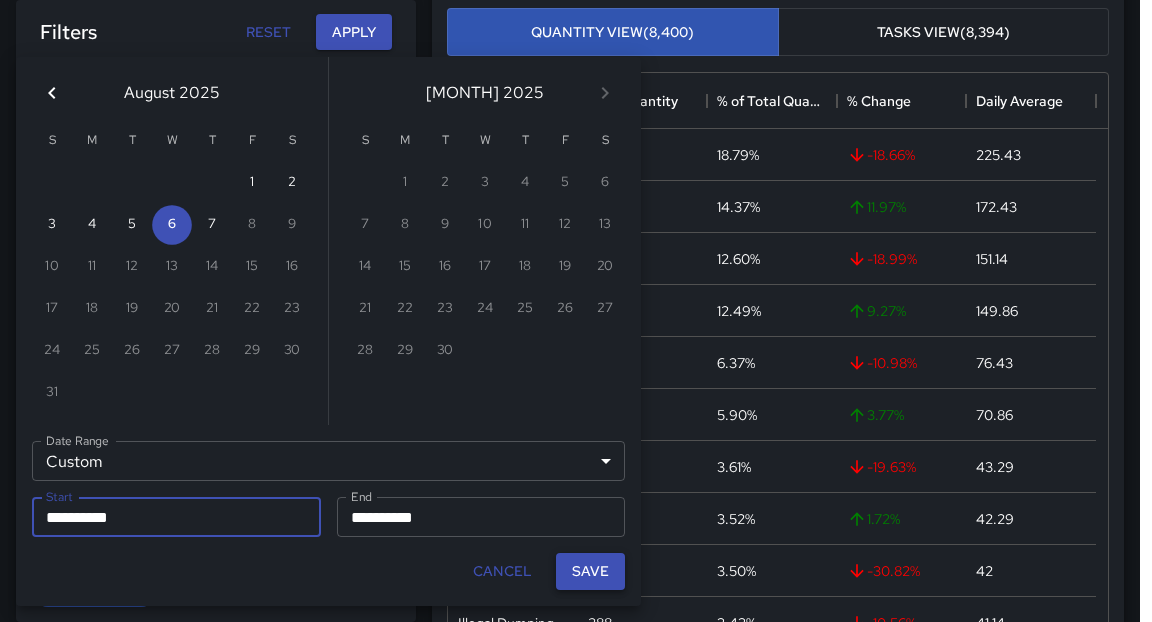 click on "Save" at bounding box center [590, 571] 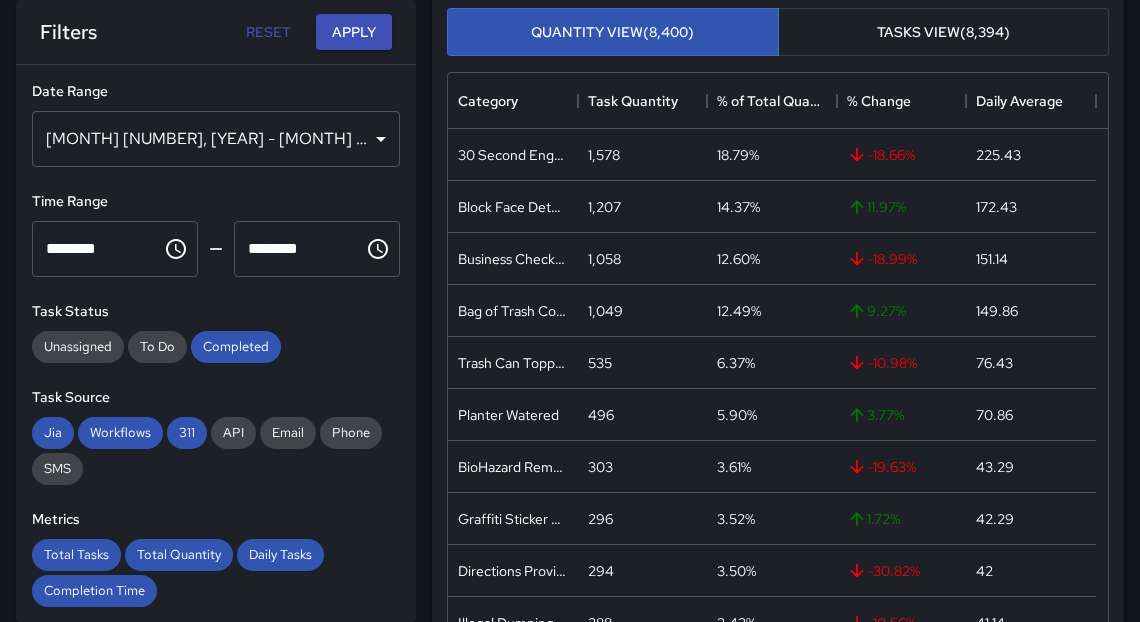 scroll, scrollTop: 12, scrollLeft: 12, axis: both 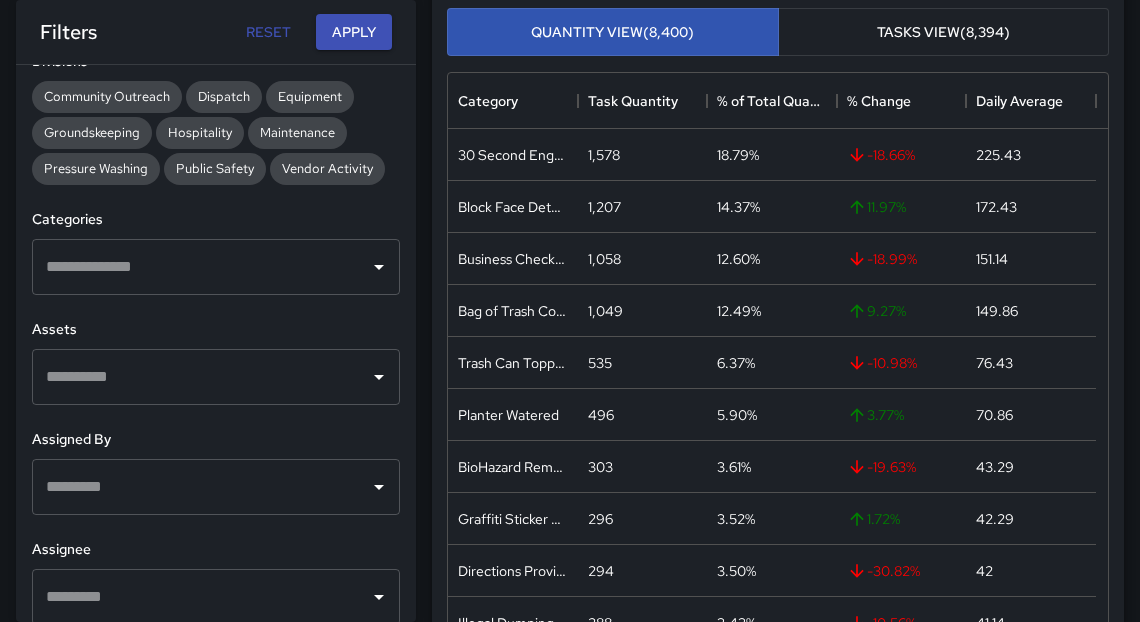 click at bounding box center (201, 487) 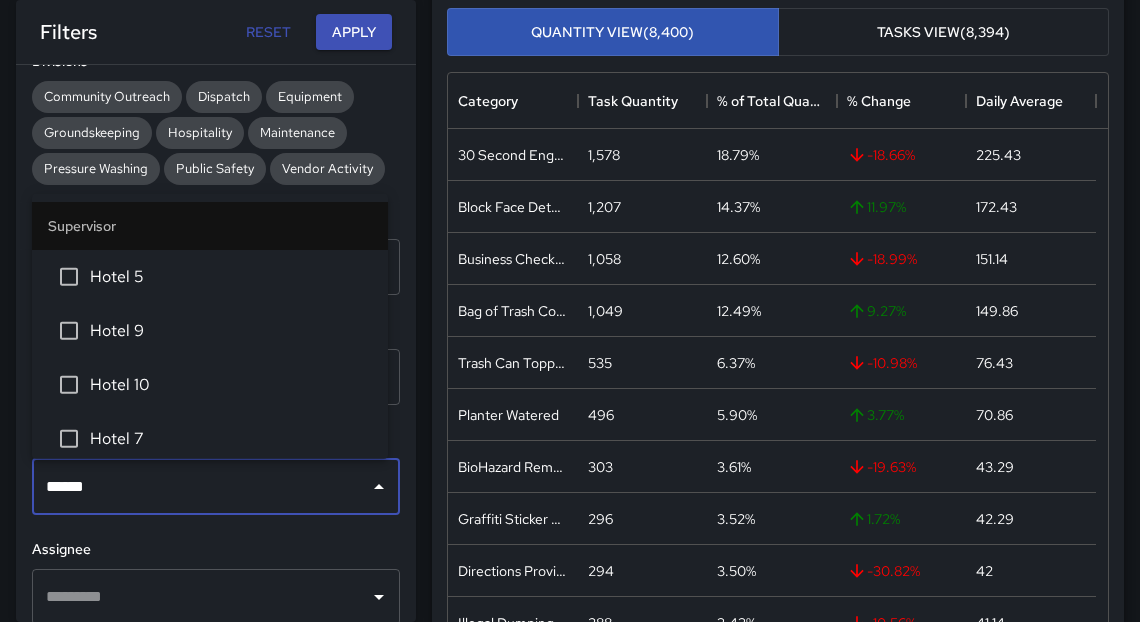 type on "*******" 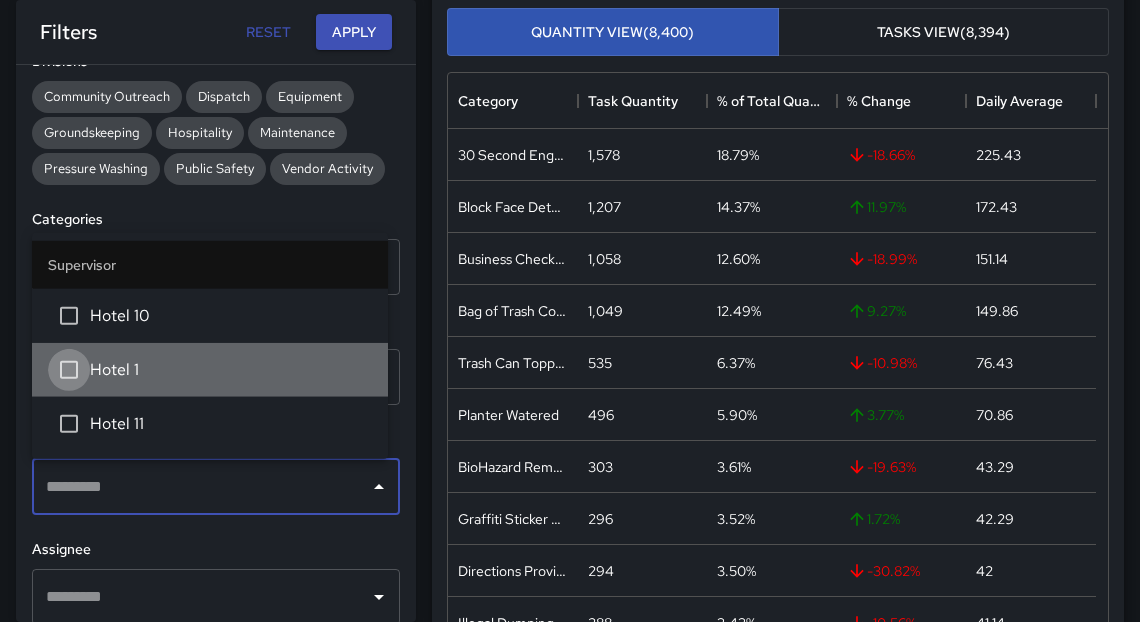scroll, scrollTop: 1573, scrollLeft: 0, axis: vertical 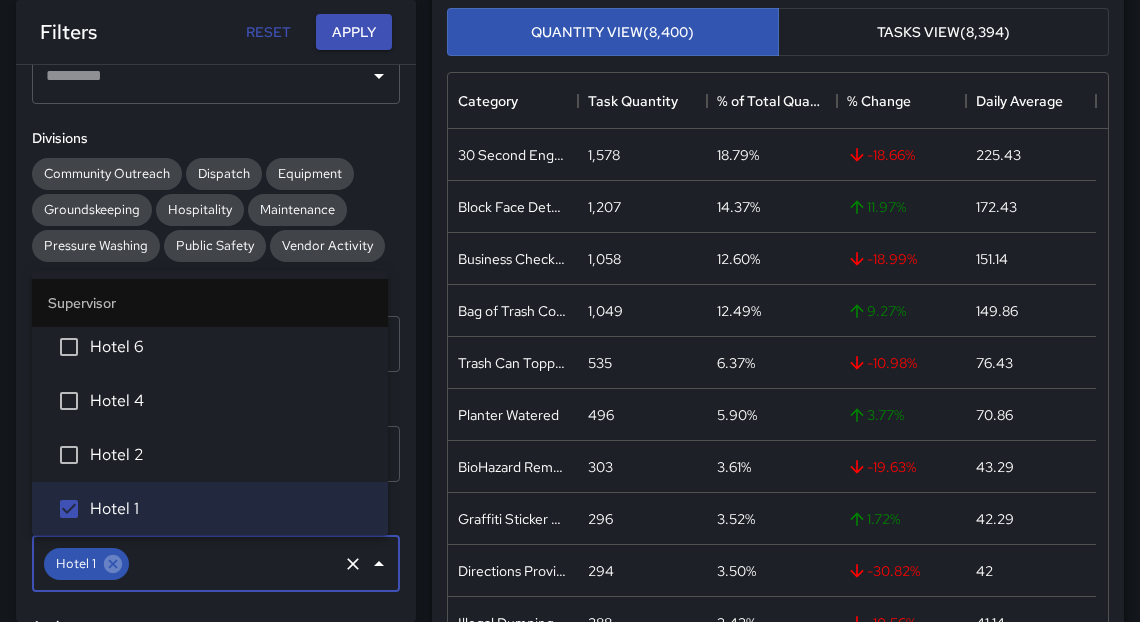 click on "Task Breakdown by Category Export Quantity View  ([NUMBER]) Tasks View  ([NUMBER]) Category Task Quantity % of Total Quantity % Change Daily Average 30 Second Engagement Conducted [NUMBER] [PERCENTAGE]   [PERCENTAGE] [NUMBER] Block Face Detailed [NUMBER] [PERCENTAGE]     [PERCENTAGE] [NUMBER] Business Check In Conducted [NUMBER] [PERCENTAGE]   [PERCENTAGE] [NUMBER] Bag of Trash Collected [NUMBER] [PERCENTAGE]     [PERCENTAGE] [NUMBER] Trash Can Topped Off Wiped Down [NUMBER] [PERCENTAGE]   [PERCENTAGE] [NUMBER] Planter Watered [NUMBER] [PERCENTAGE]     [PERCENTAGE] [NUMBER] BioHazard Removed [NUMBER] [PERCENTAGE]   [PERCENTAGE] [NUMBER] Graffiti Sticker Abated Small [NUMBER] [PERCENTAGE]     [PERCENTAGE] [NUMBER] Directions Provided [NUMBER] [PERCENTAGE]   [PERCENTAGE] [NUMBER] Illegal Dumping Removed [NUMBER] [PERCENTAGE]   [PERCENTAGE] [NUMBER] TPUP Service Requested  [NUMBER] [PERCENTAGE]     [PERCENTAGE] [NUMBER] Welfare Check Conducted [NUMBER] [PERCENTAGE]   [PERCENTAGE] [NUMBER] Graffiti Abated Large [NUMBER] [PERCENTAGE]     [PERCENTAGE] [NUMBER] Buddy Escort Provided [NUMBER] [PERCENTAGE]   [PERCENTAGE] [NUMBER]" at bounding box center [770, 305] 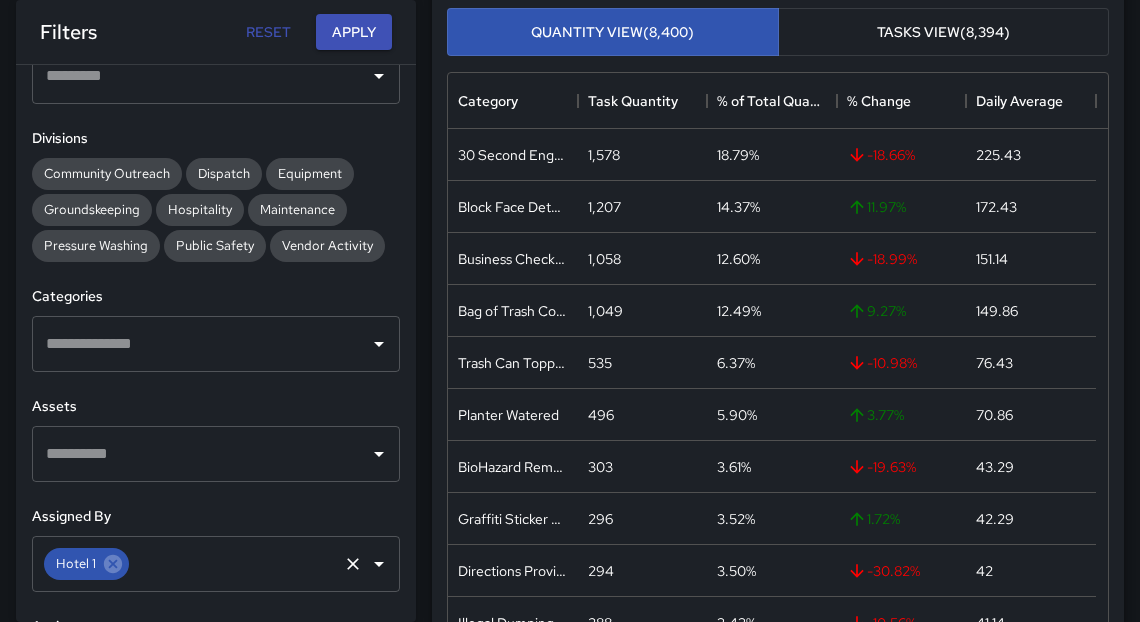 click 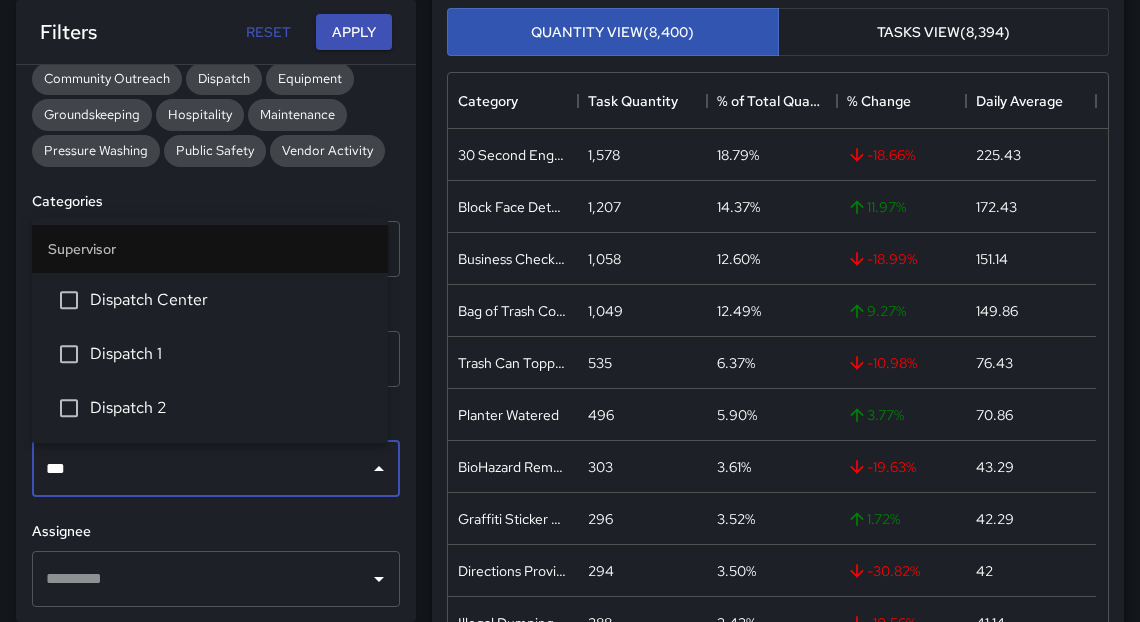 scroll, scrollTop: 656, scrollLeft: 0, axis: vertical 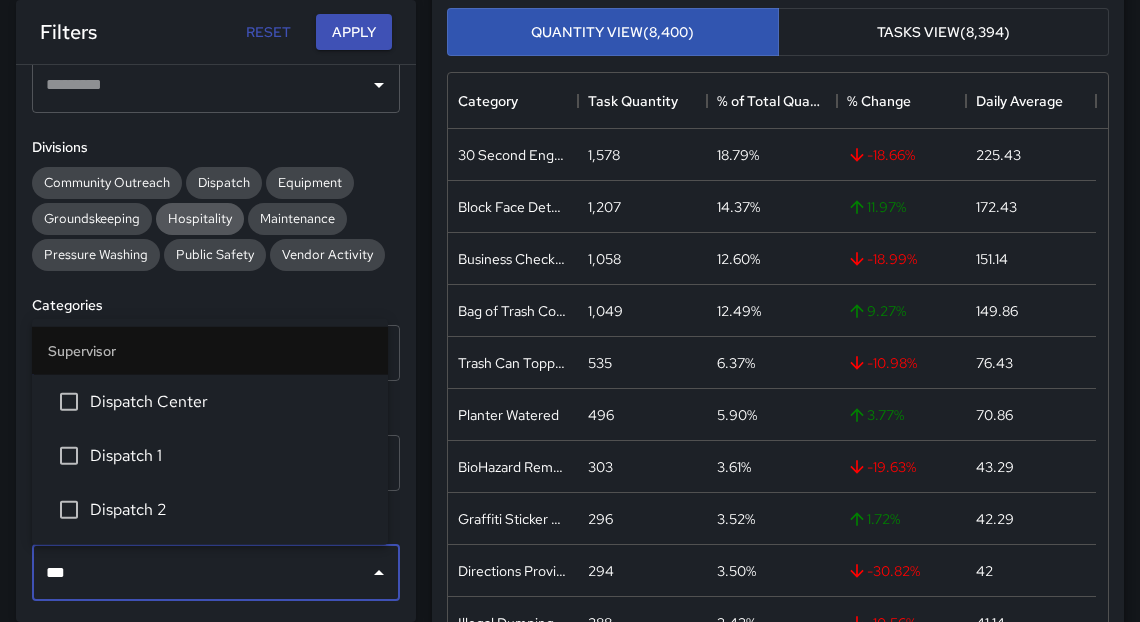 type on "***" 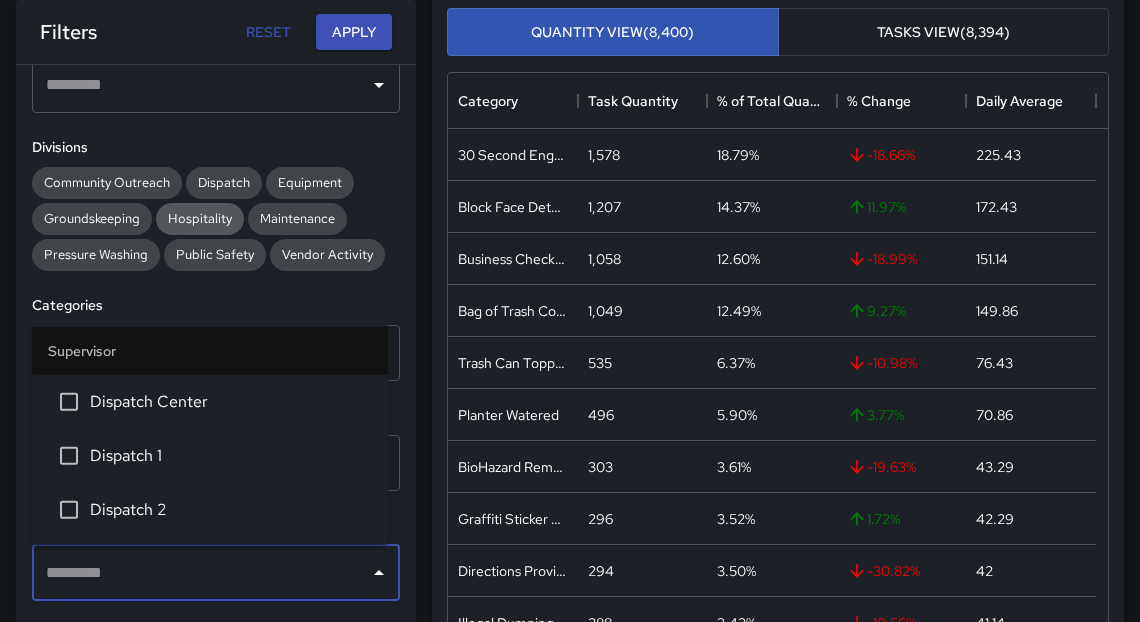 click on "Hospitality" at bounding box center (200, 218) 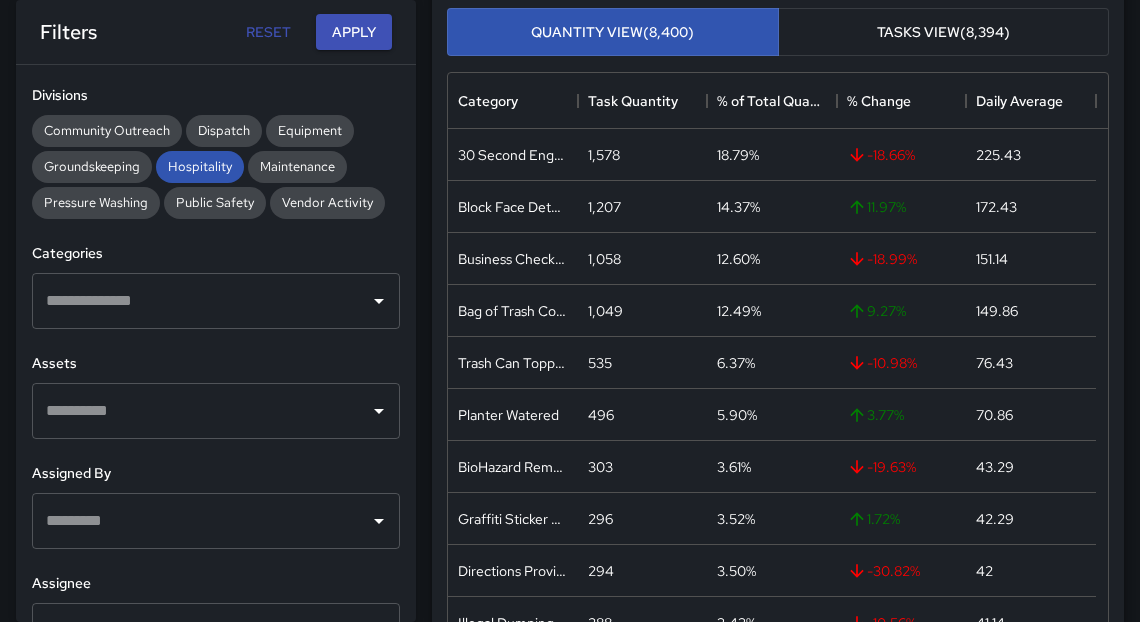 scroll, scrollTop: 663, scrollLeft: 0, axis: vertical 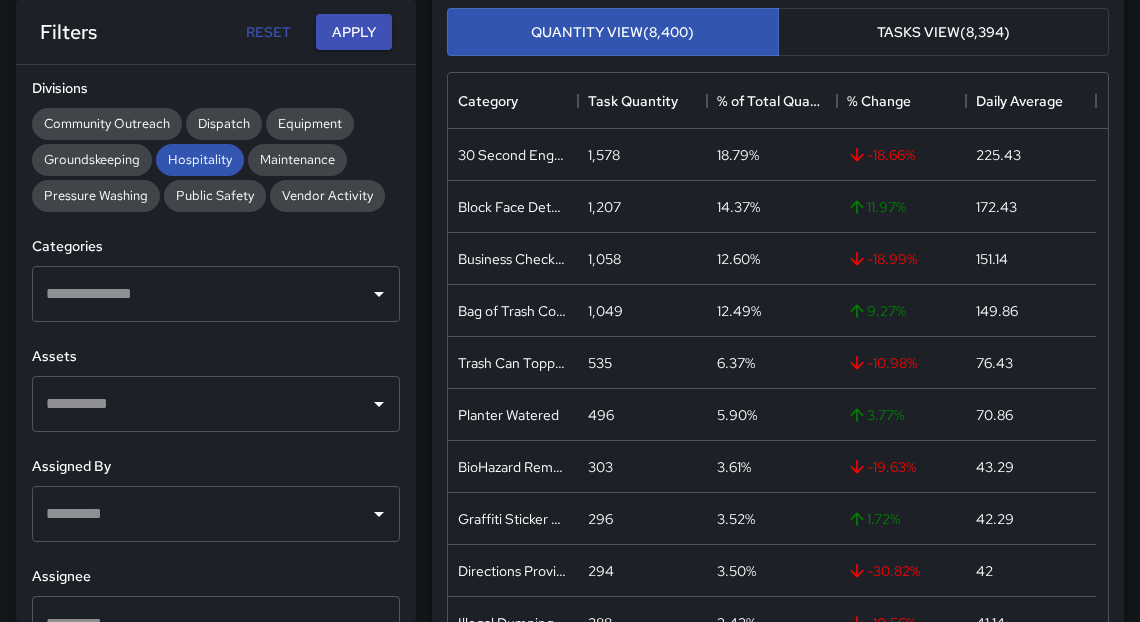 click at bounding box center [201, 294] 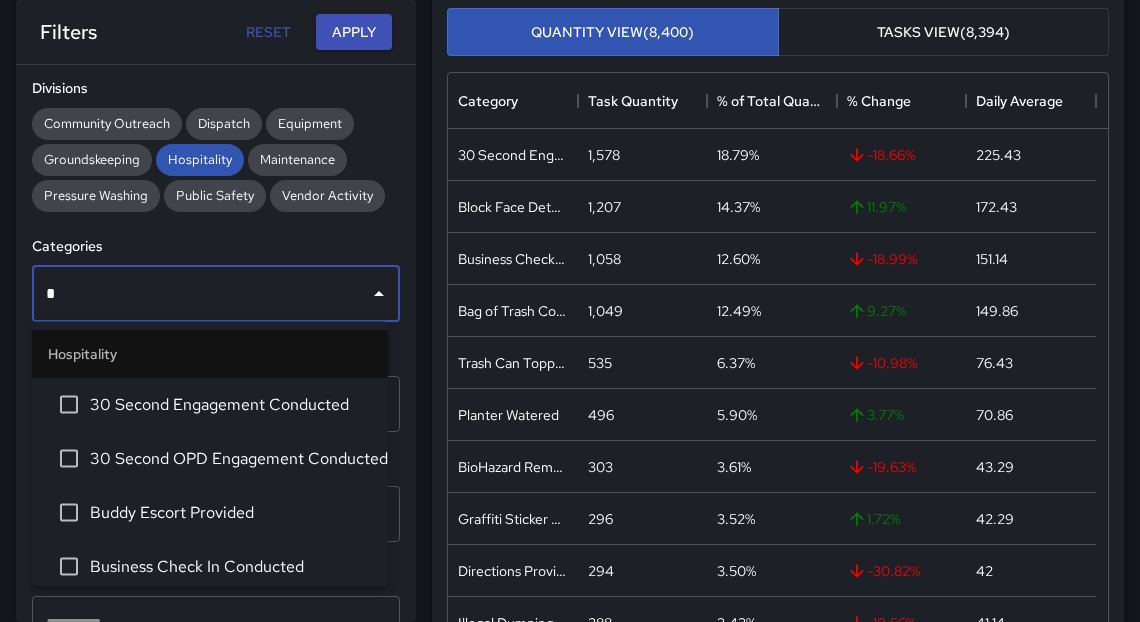 type on "**" 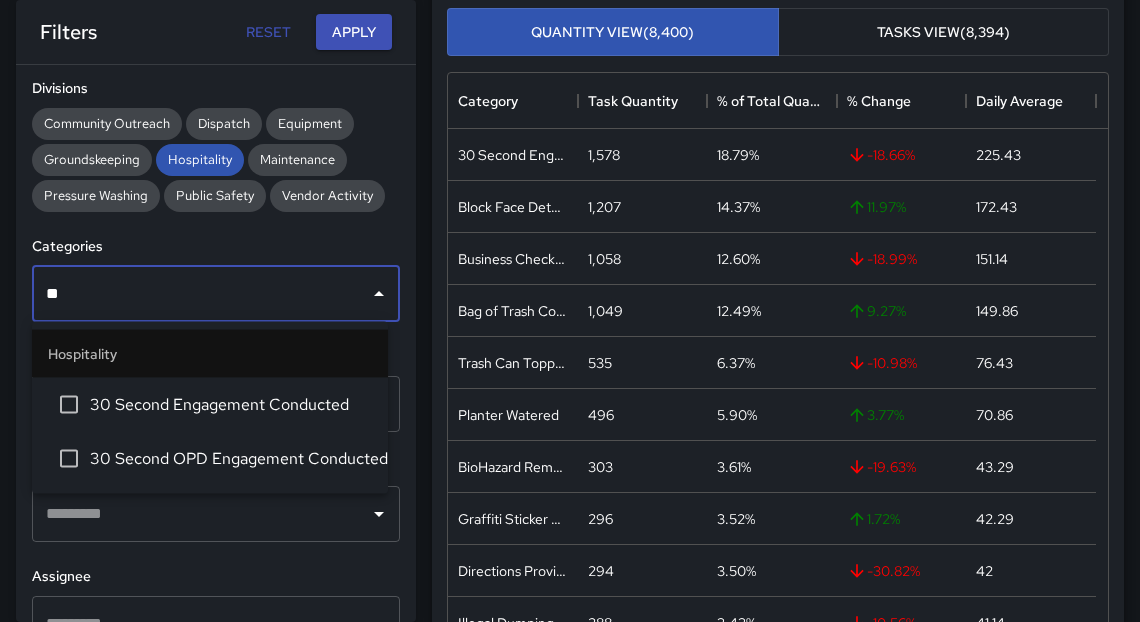 type 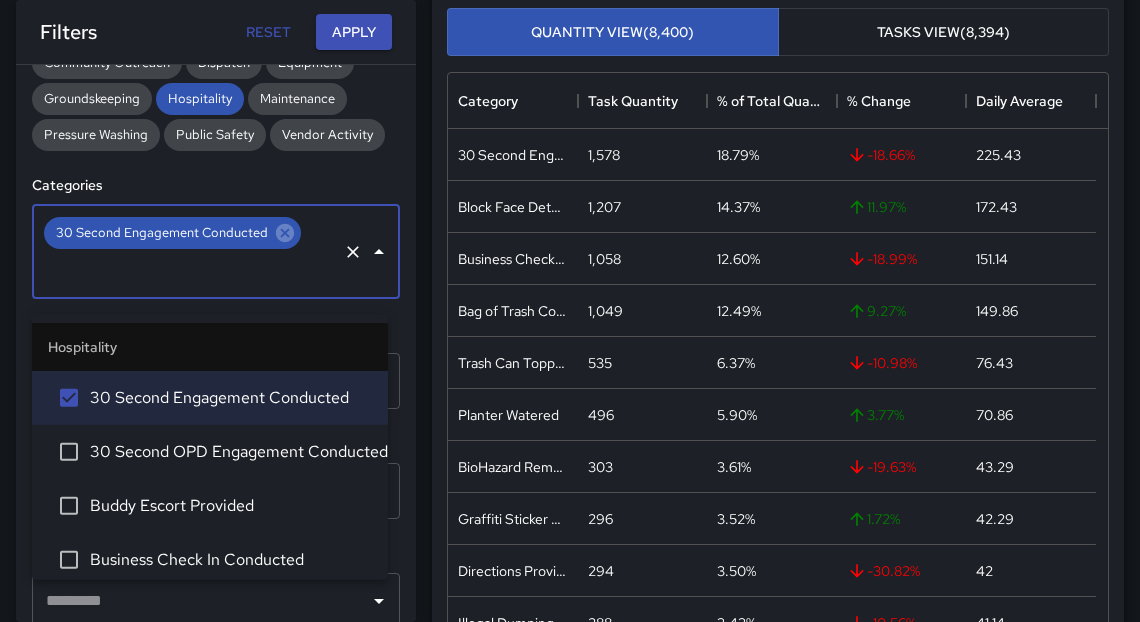 scroll, scrollTop: 746, scrollLeft: 0, axis: vertical 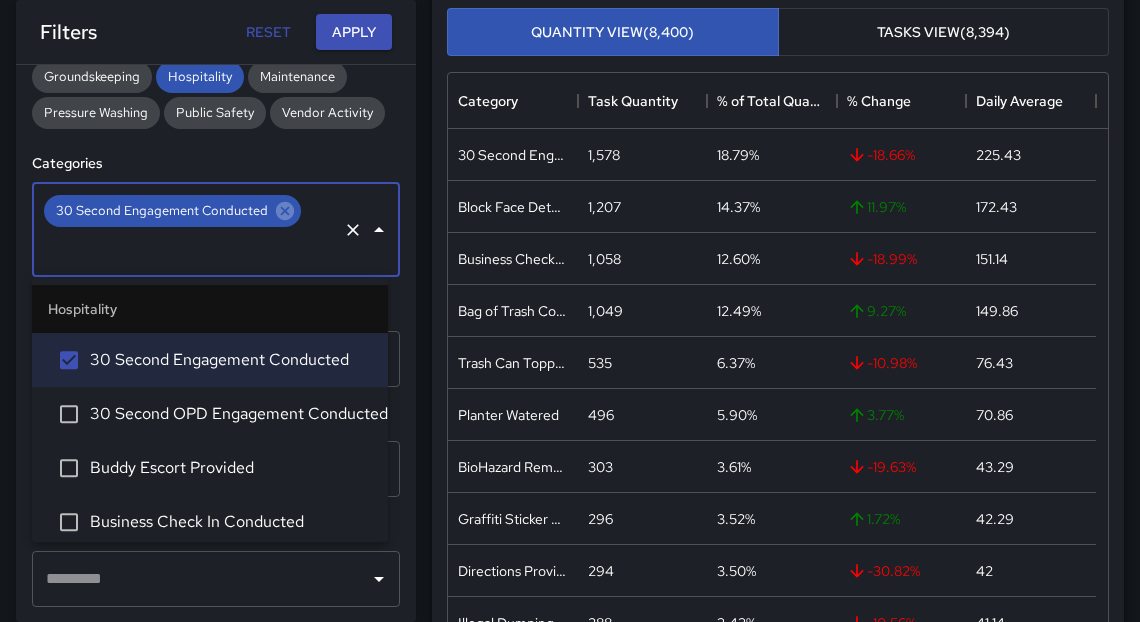 click 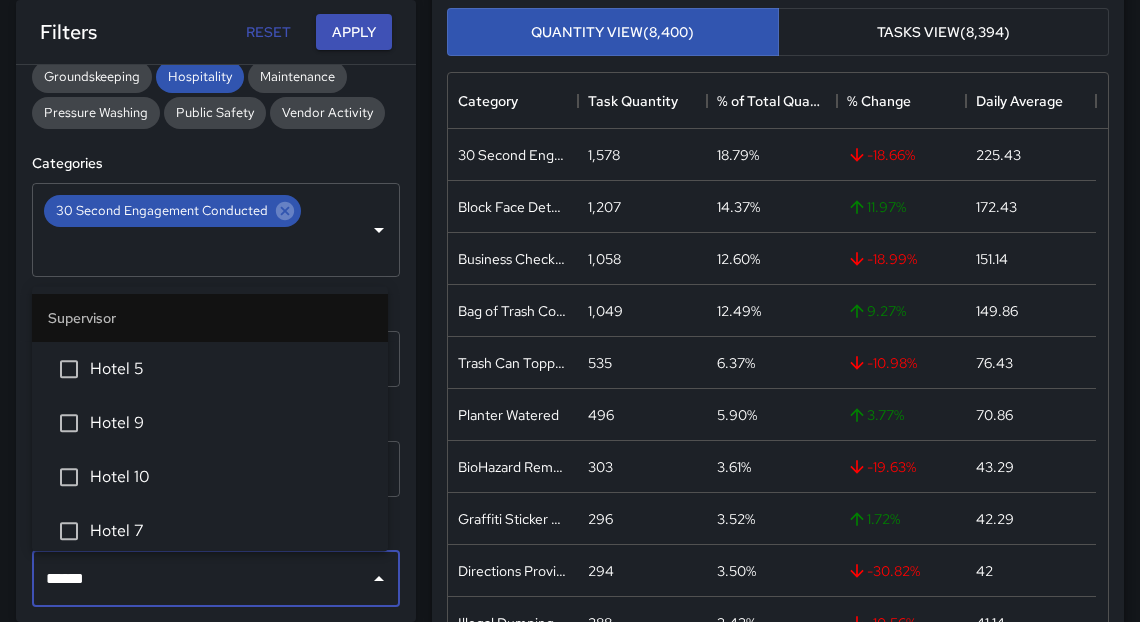 type on "*******" 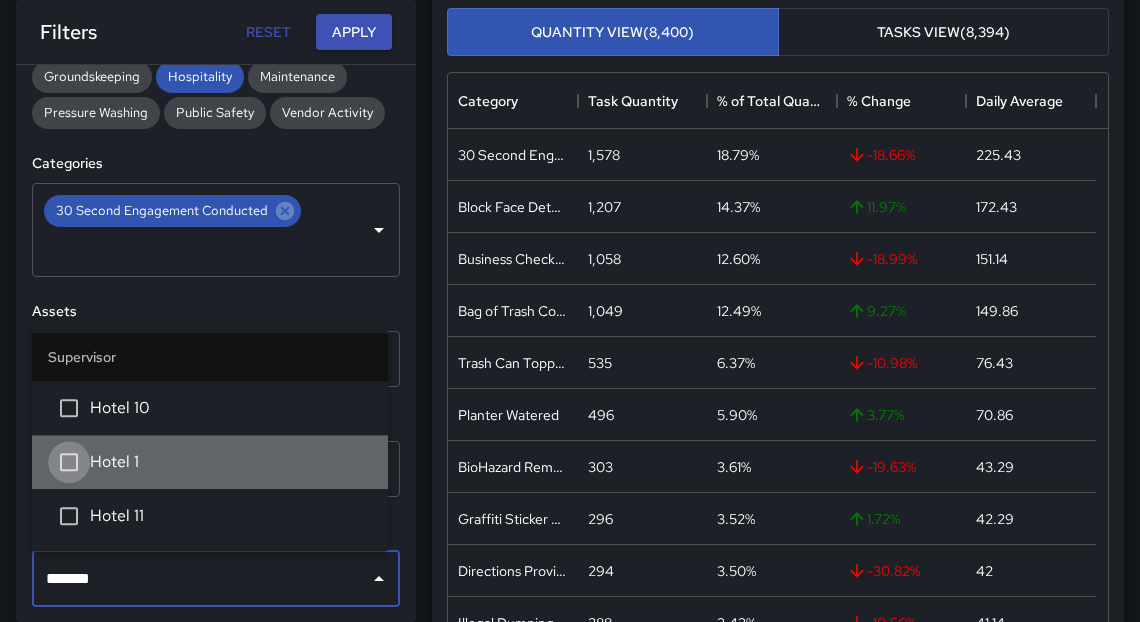 type 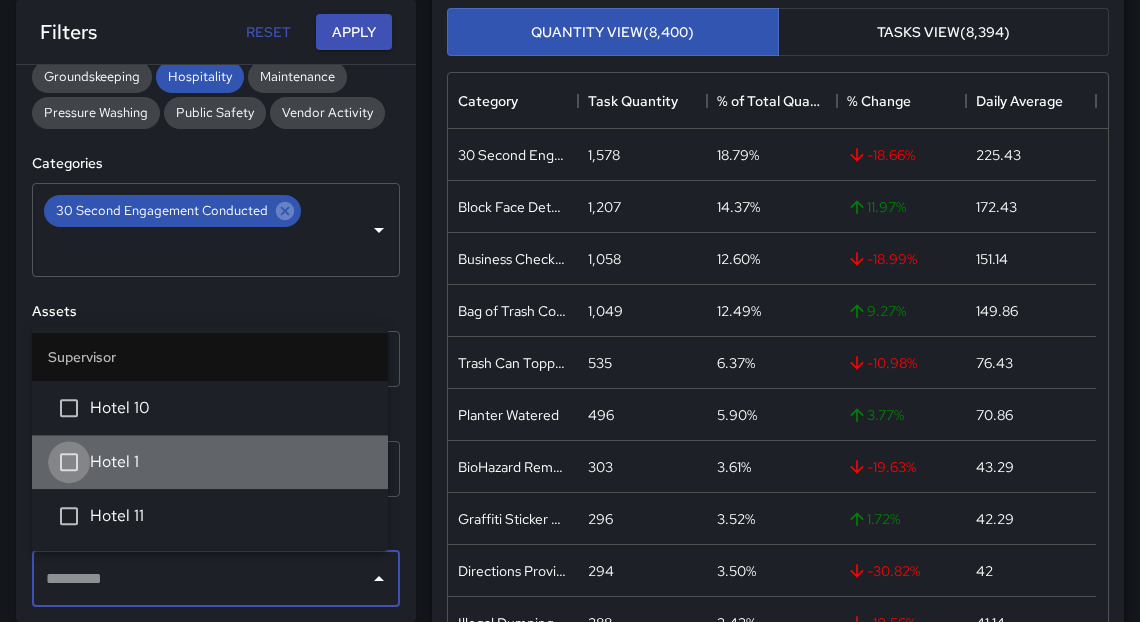 scroll, scrollTop: 1573, scrollLeft: 0, axis: vertical 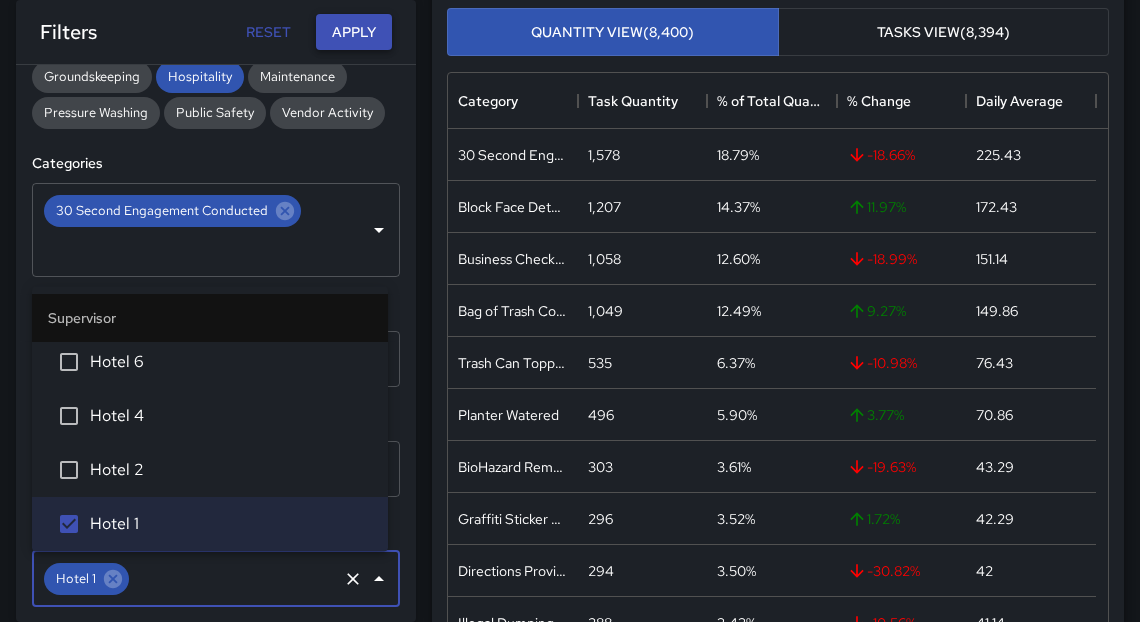 click on "Apply" at bounding box center [354, 32] 